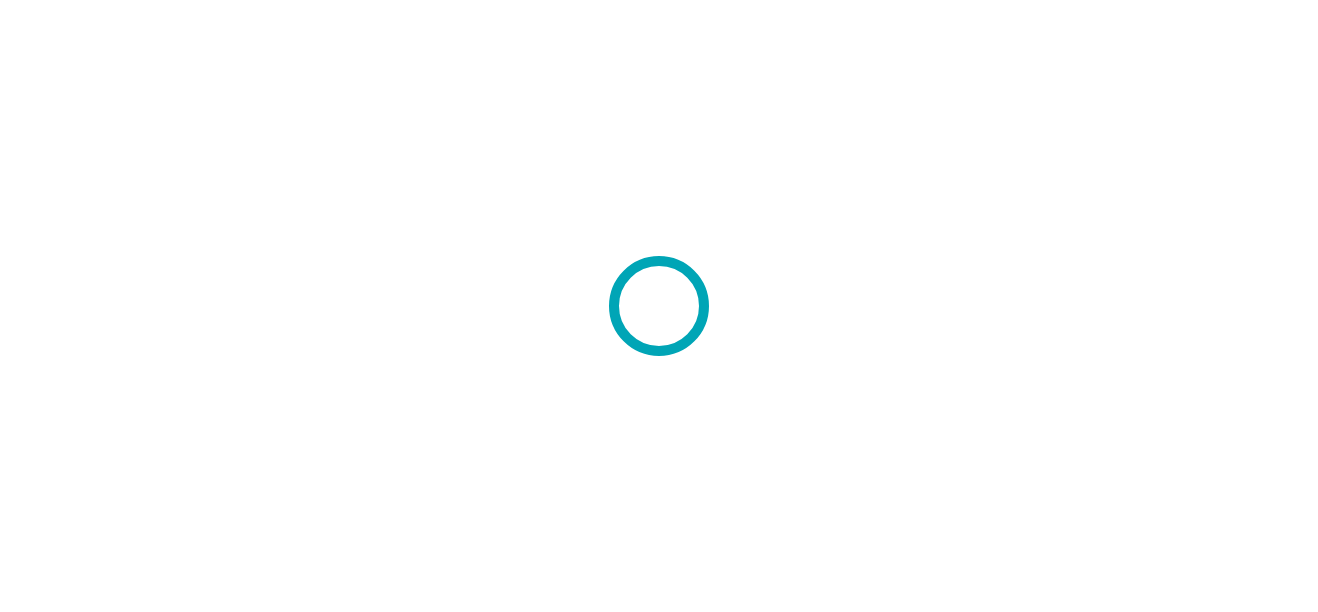 scroll, scrollTop: 0, scrollLeft: 0, axis: both 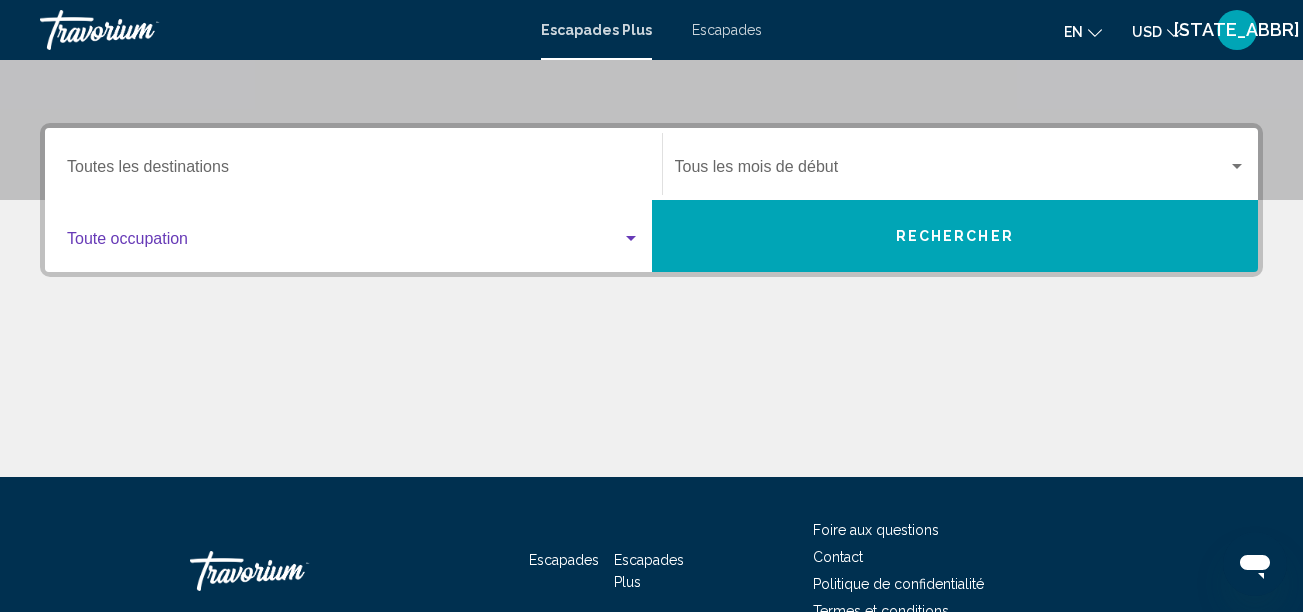 click at bounding box center [631, 239] 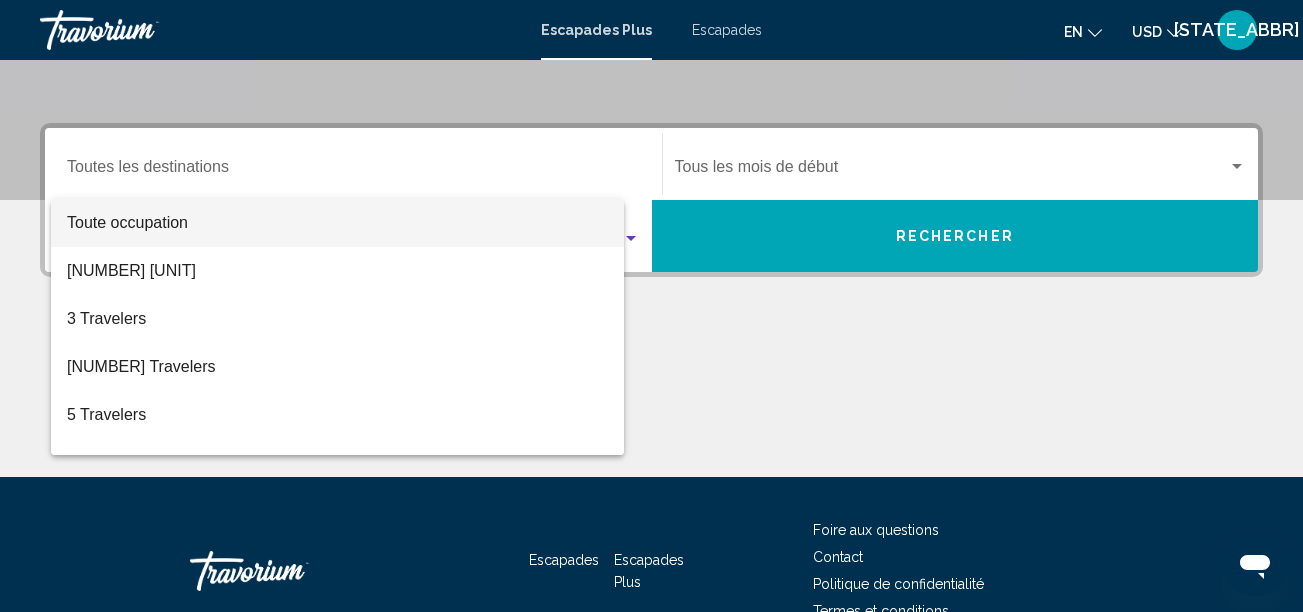 scroll, scrollTop: 458, scrollLeft: 0, axis: vertical 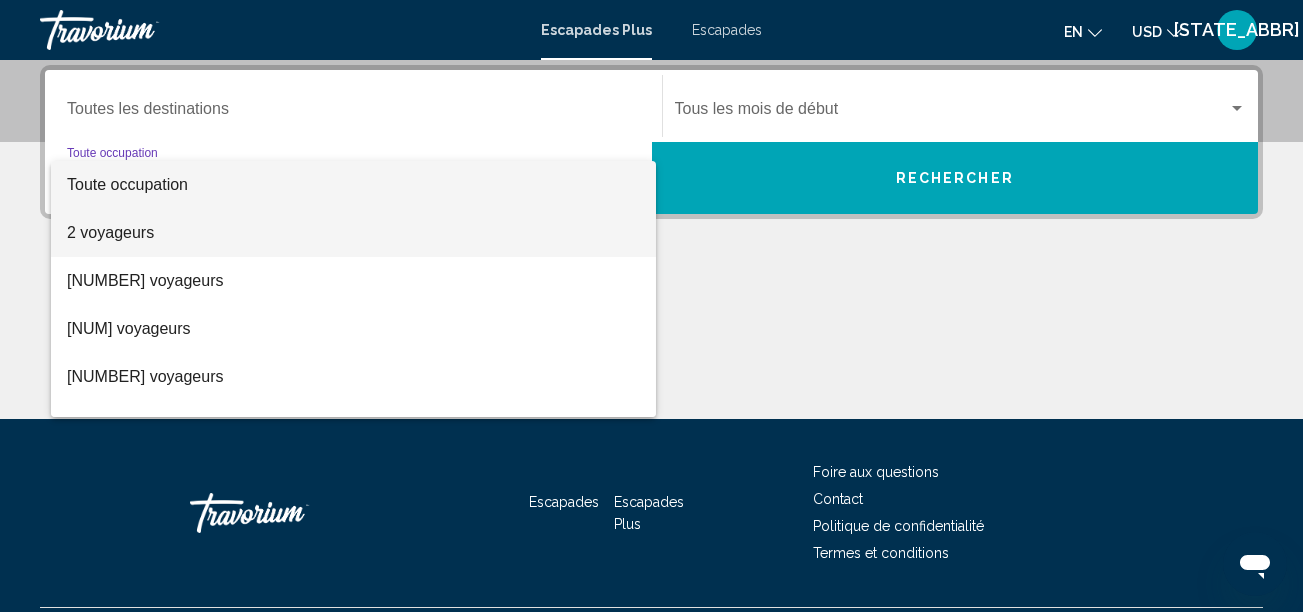 click on "2 voyageurs" at bounding box center [110, 232] 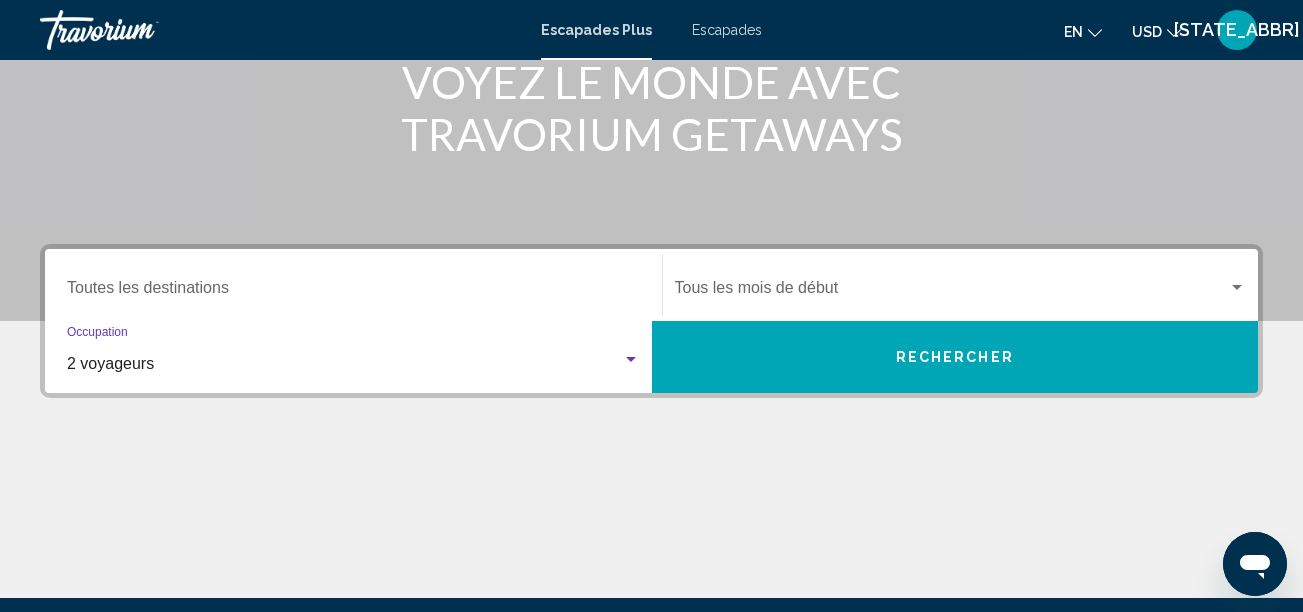 scroll, scrollTop: 258, scrollLeft: 0, axis: vertical 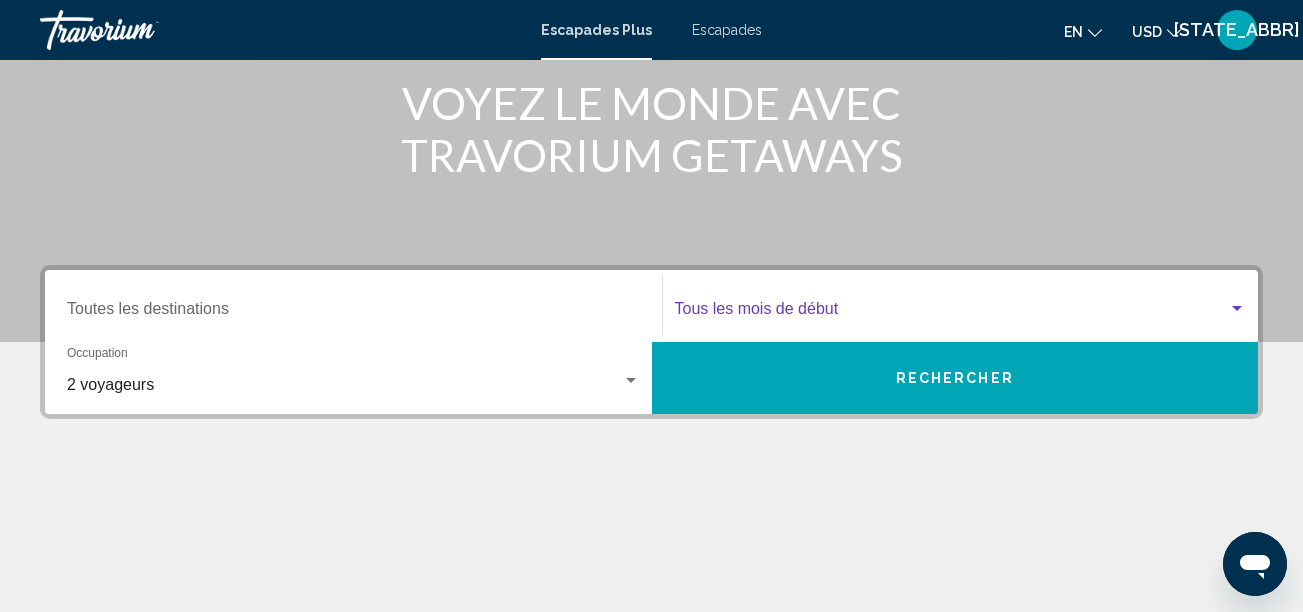 click at bounding box center [1237, 309] 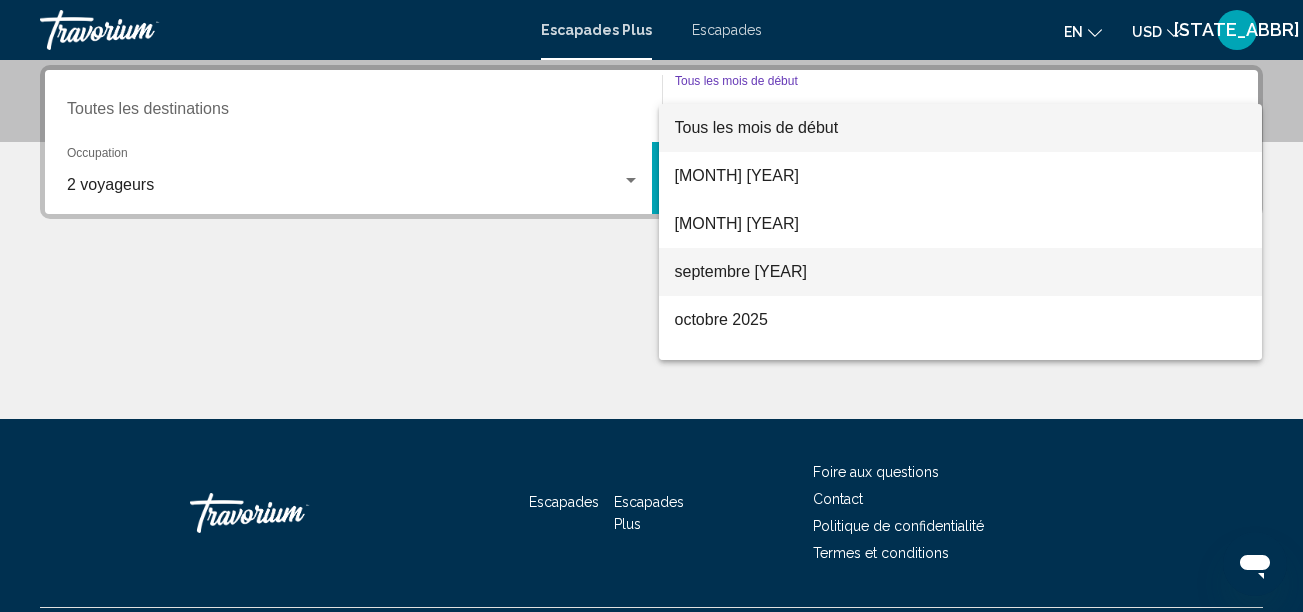 scroll, scrollTop: 258, scrollLeft: 0, axis: vertical 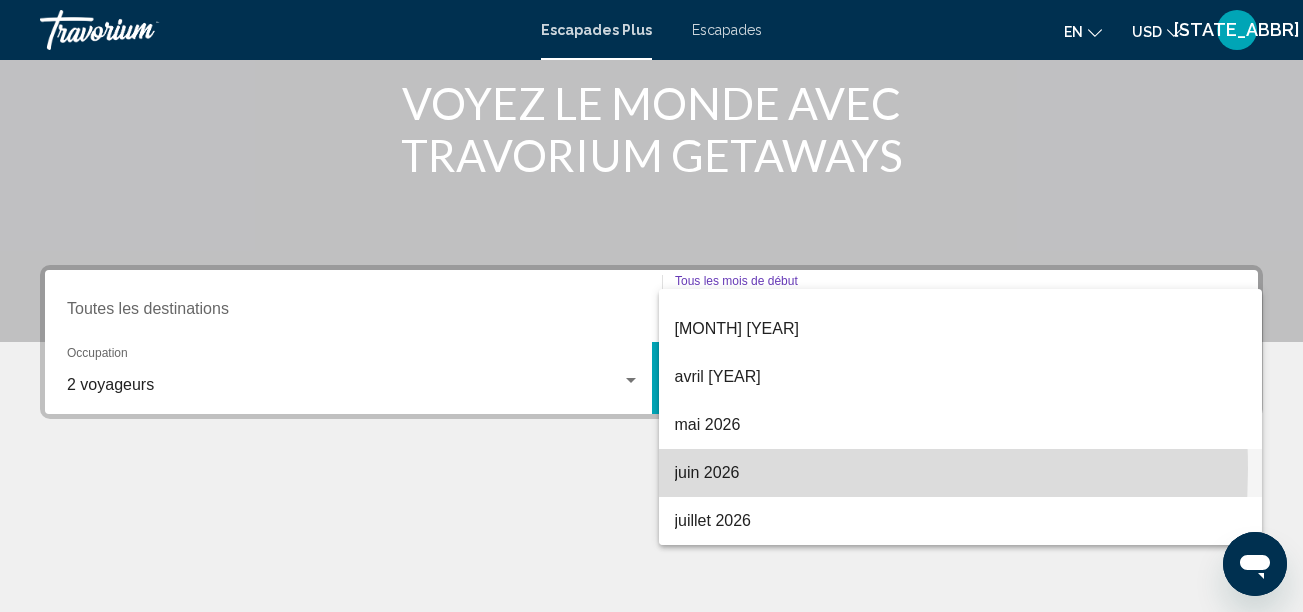 click on "juin 2026" at bounding box center (707, 472) 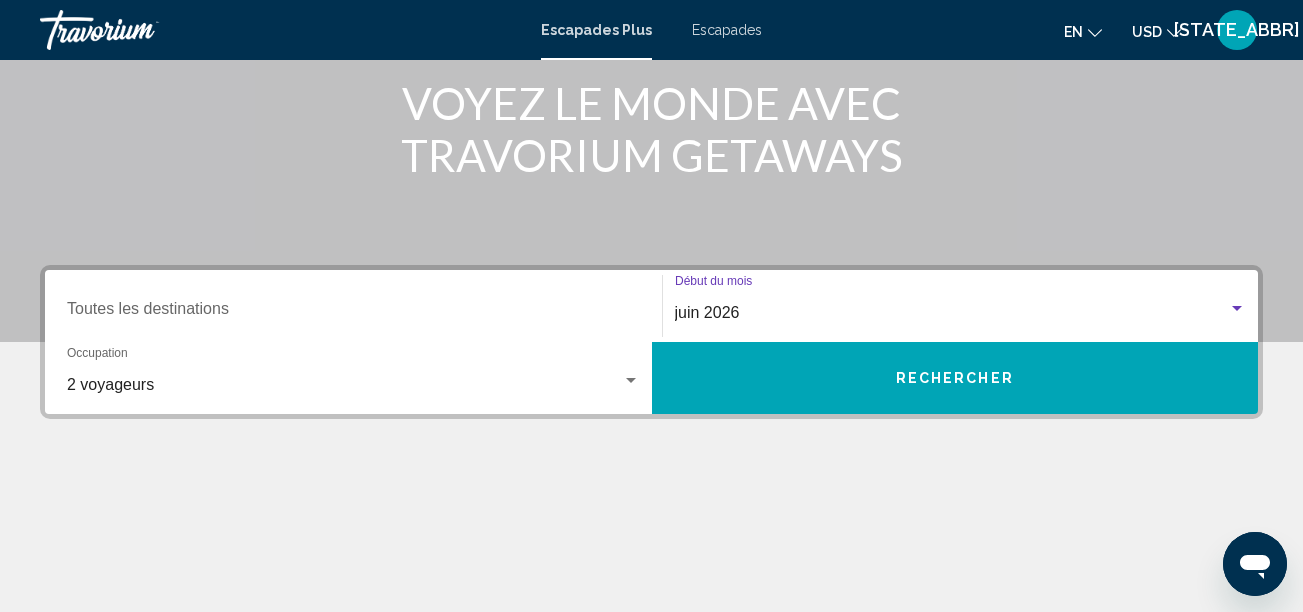 click on "Rechercher" at bounding box center (955, 379) 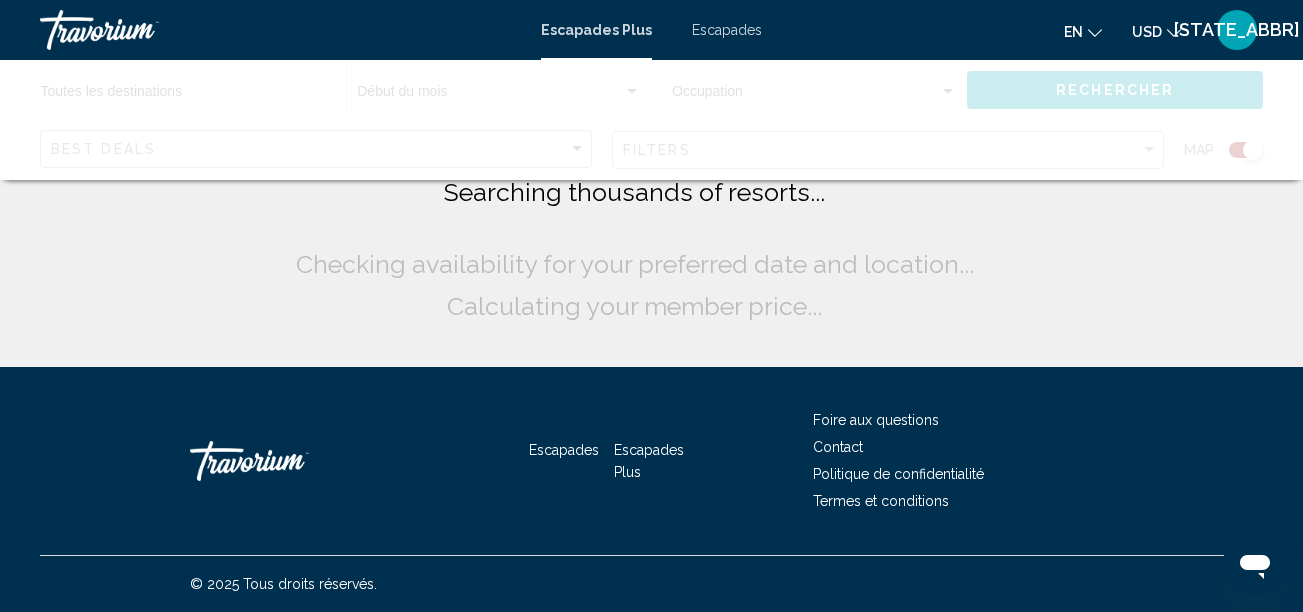 scroll, scrollTop: 0, scrollLeft: 0, axis: both 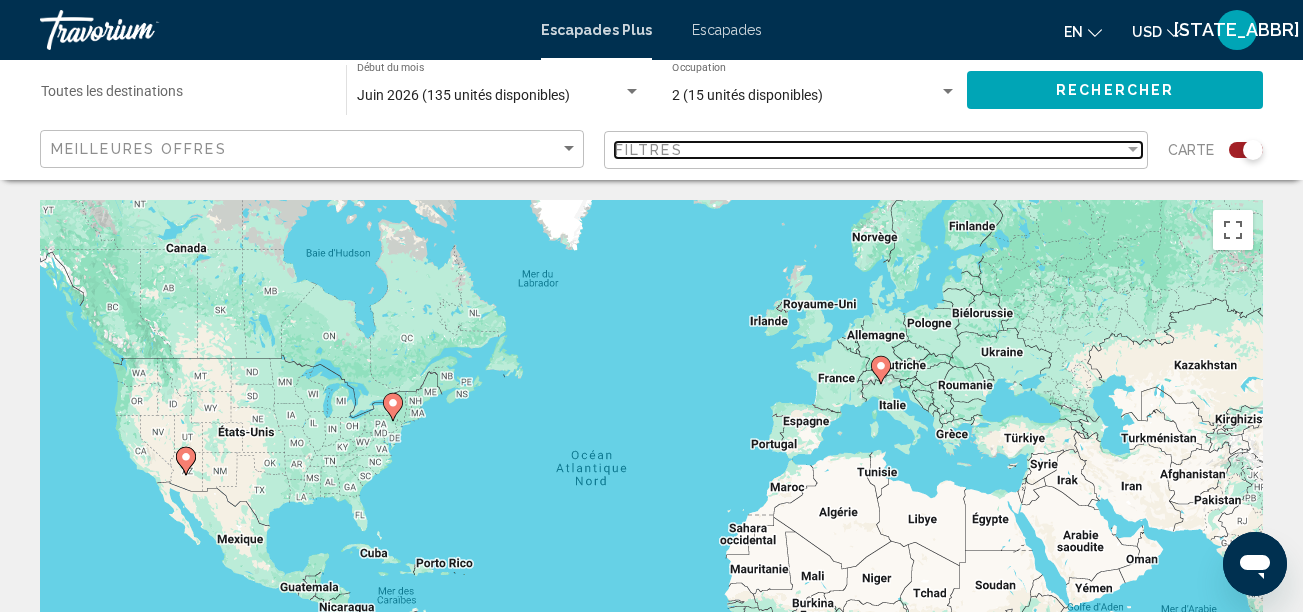 click at bounding box center [1133, 149] 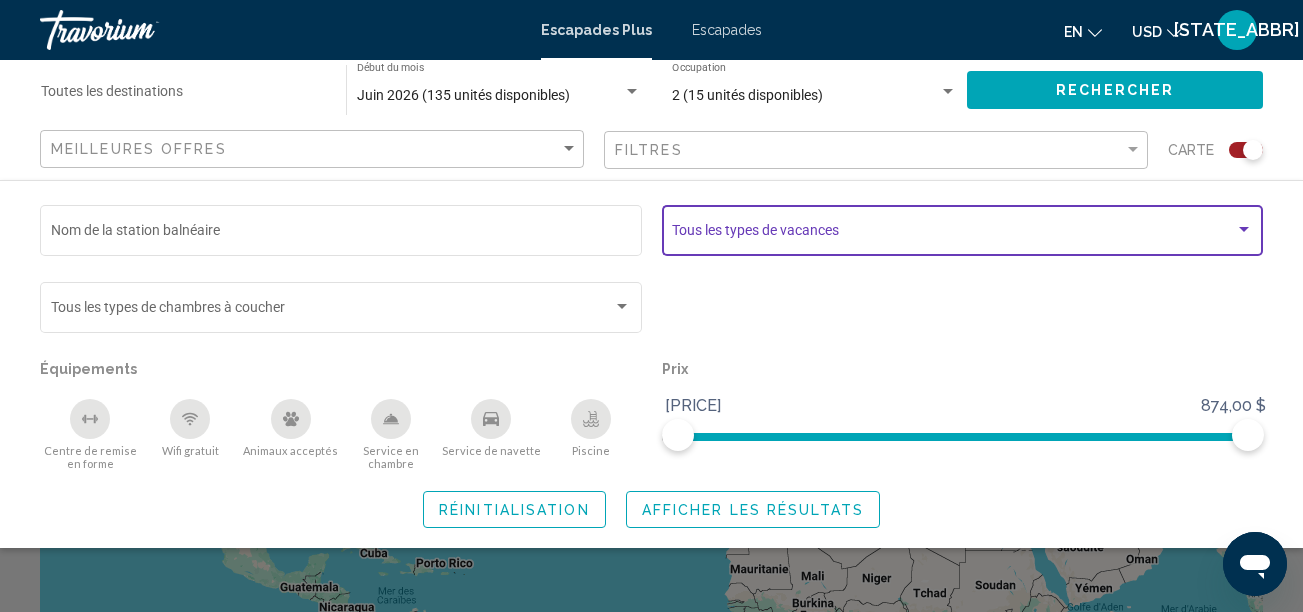 click at bounding box center (1244, 229) 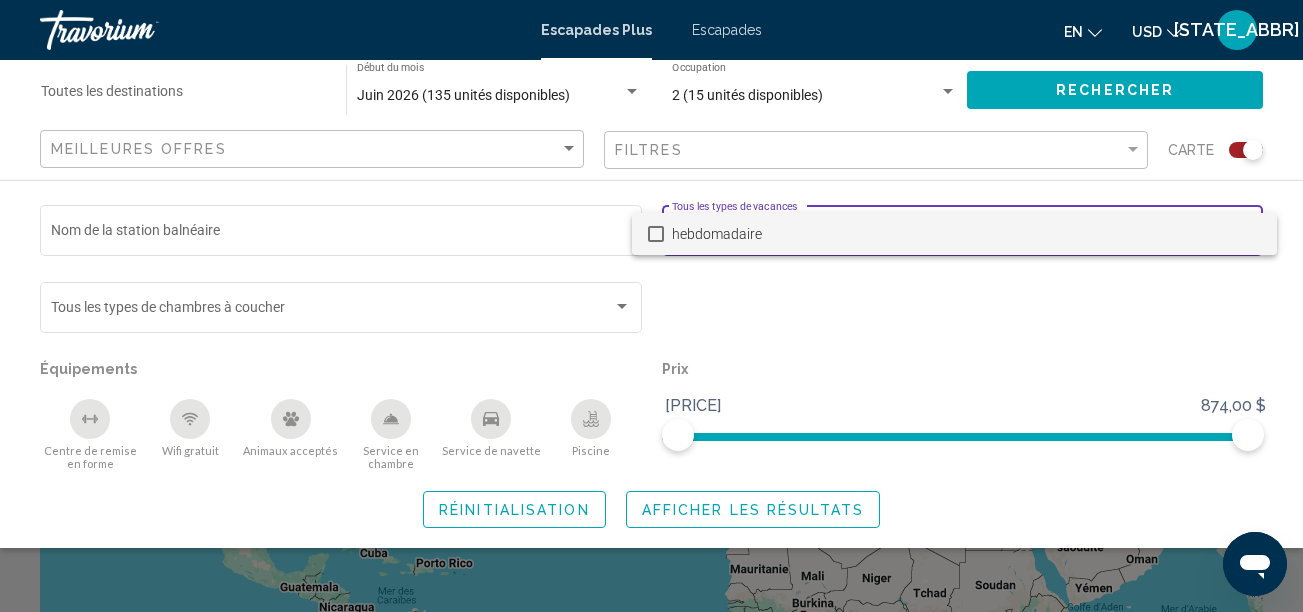 click at bounding box center [651, 306] 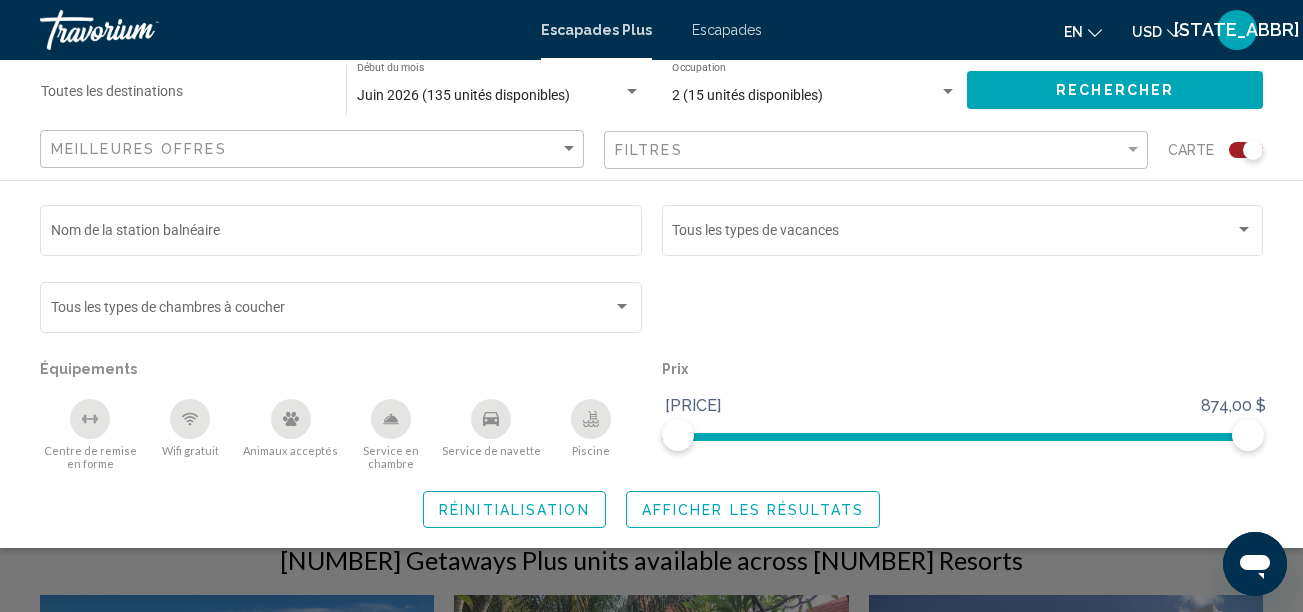 scroll, scrollTop: 300, scrollLeft: 0, axis: vertical 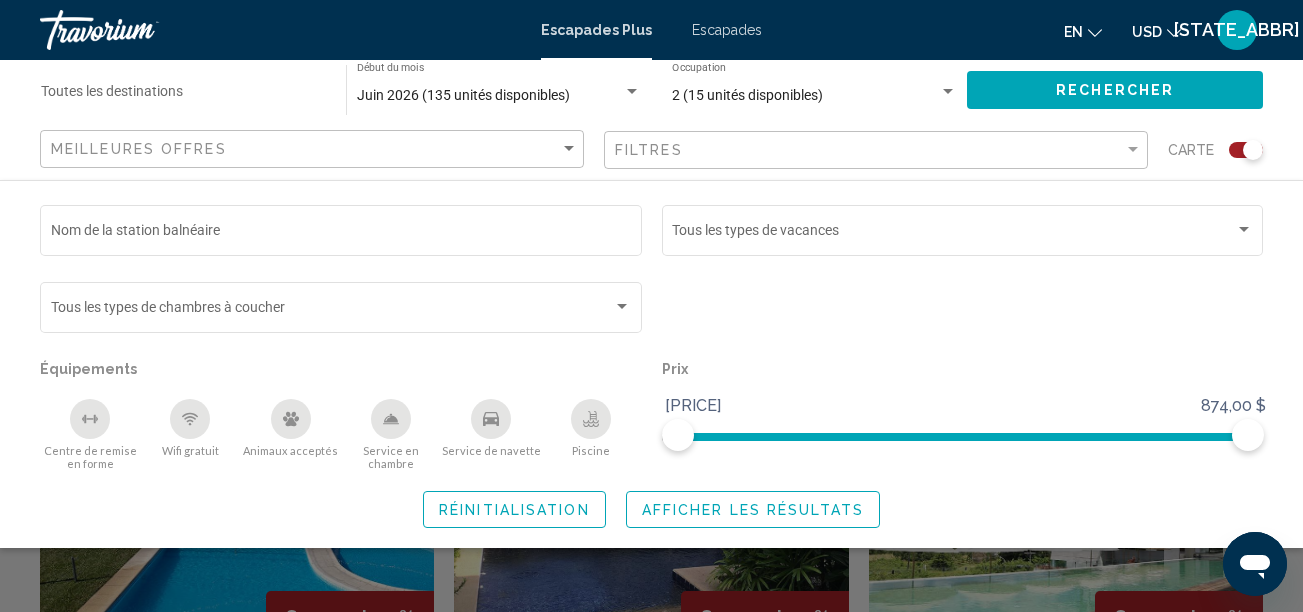 click on "Rechercher" at bounding box center [1115, 91] 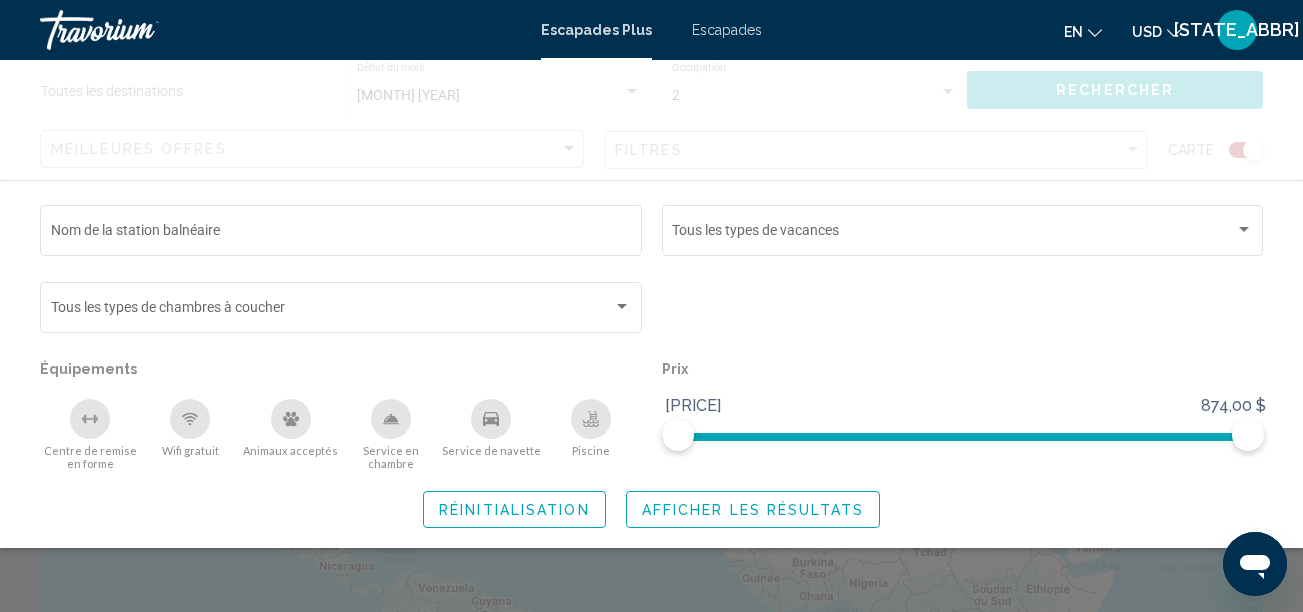 scroll, scrollTop: 0, scrollLeft: 0, axis: both 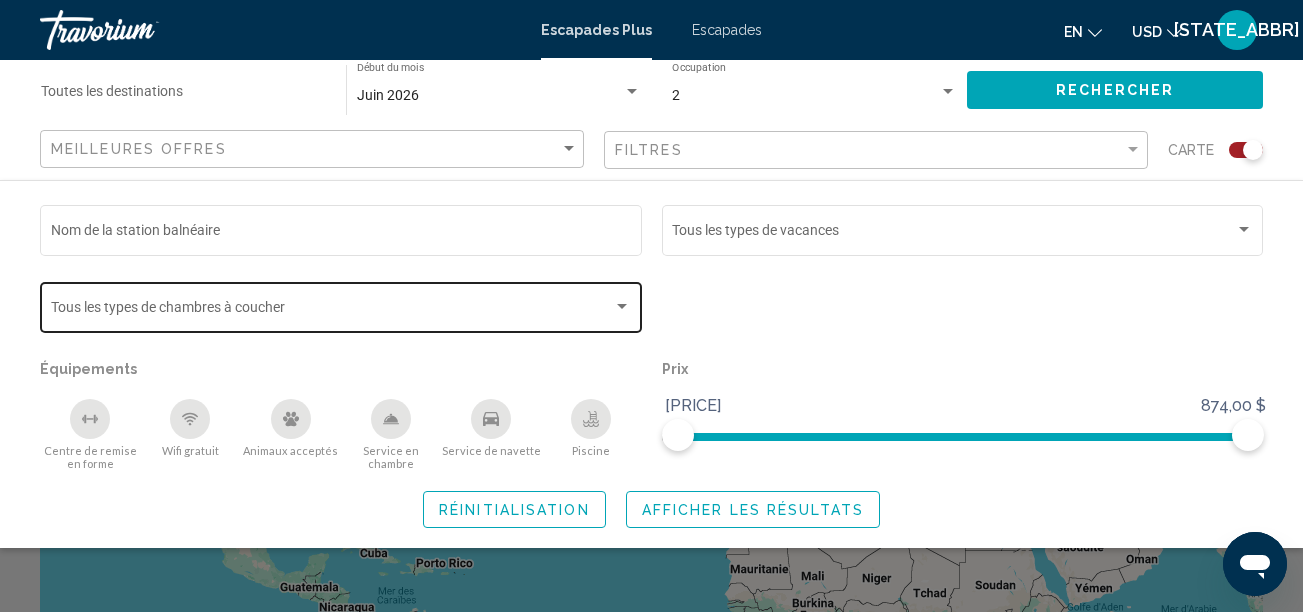 click at bounding box center (622, 307) 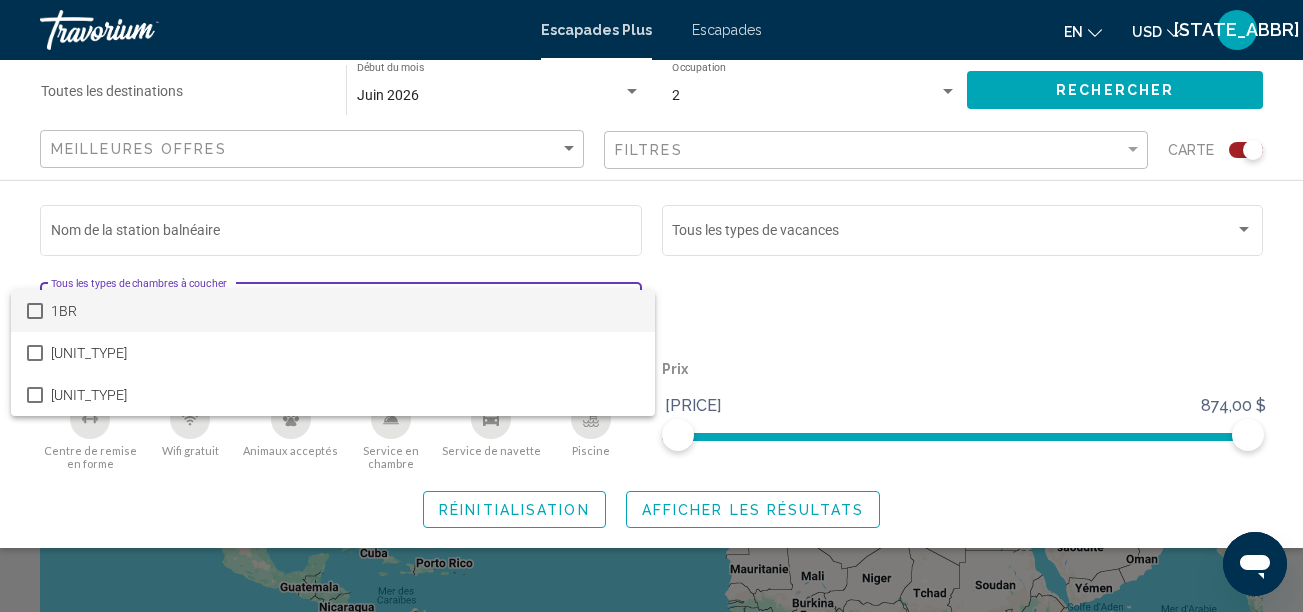 click at bounding box center [651, 306] 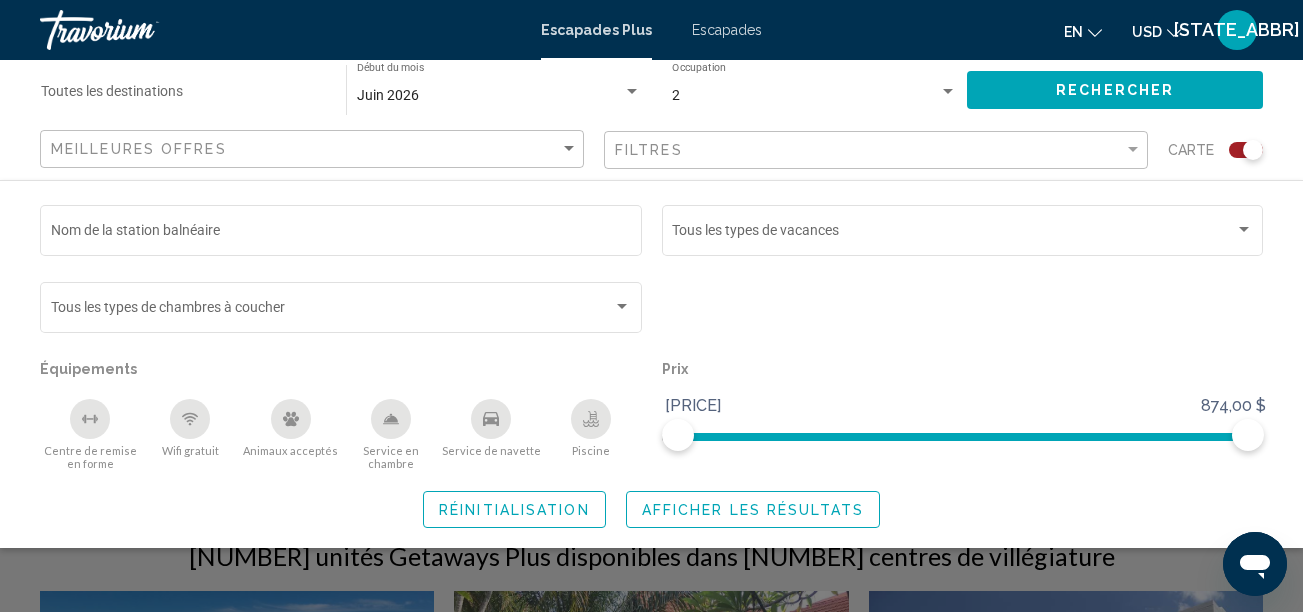 scroll, scrollTop: 300, scrollLeft: 0, axis: vertical 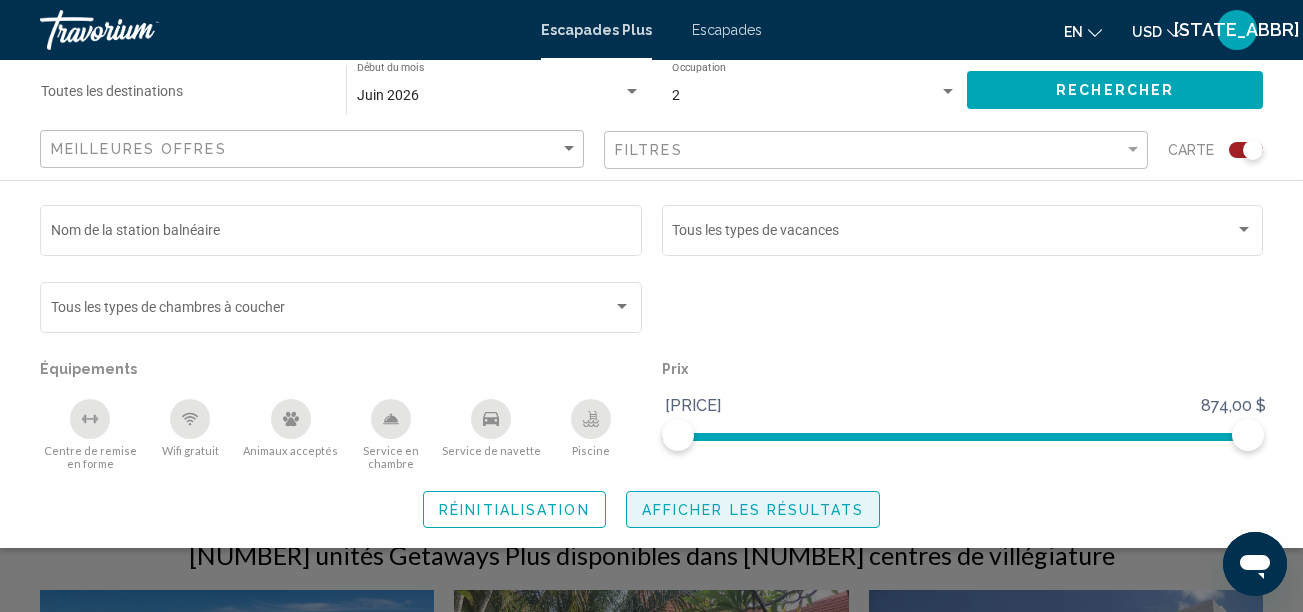 click on "Afficher les résultats" at bounding box center [753, 510] 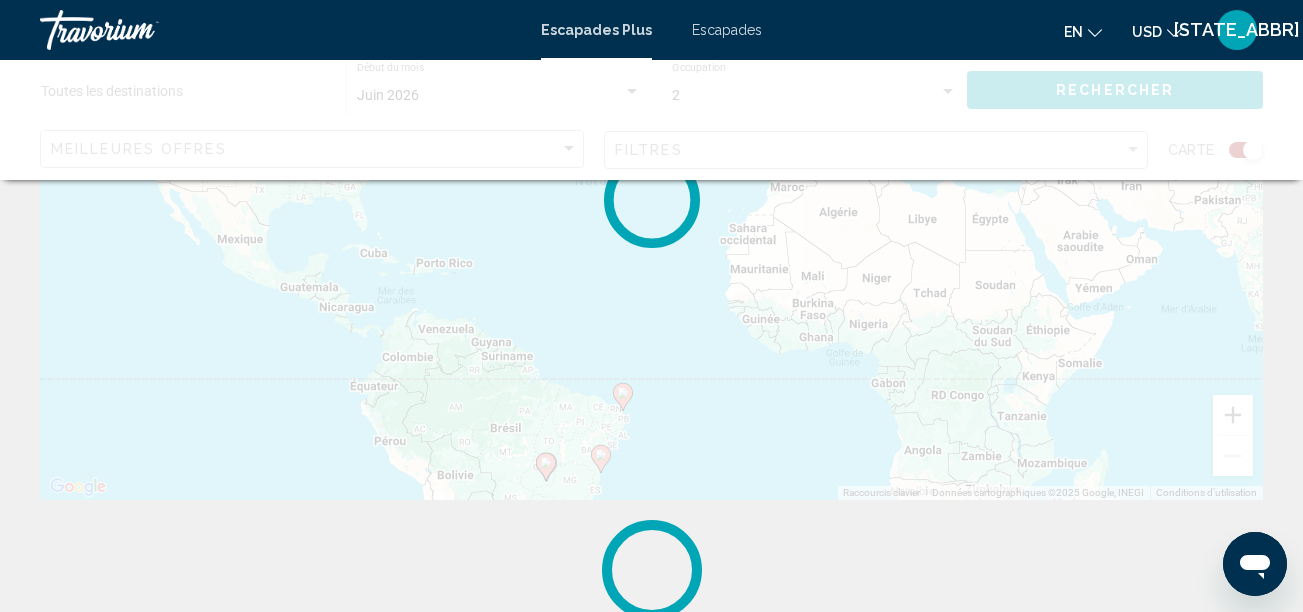 scroll, scrollTop: 0, scrollLeft: 0, axis: both 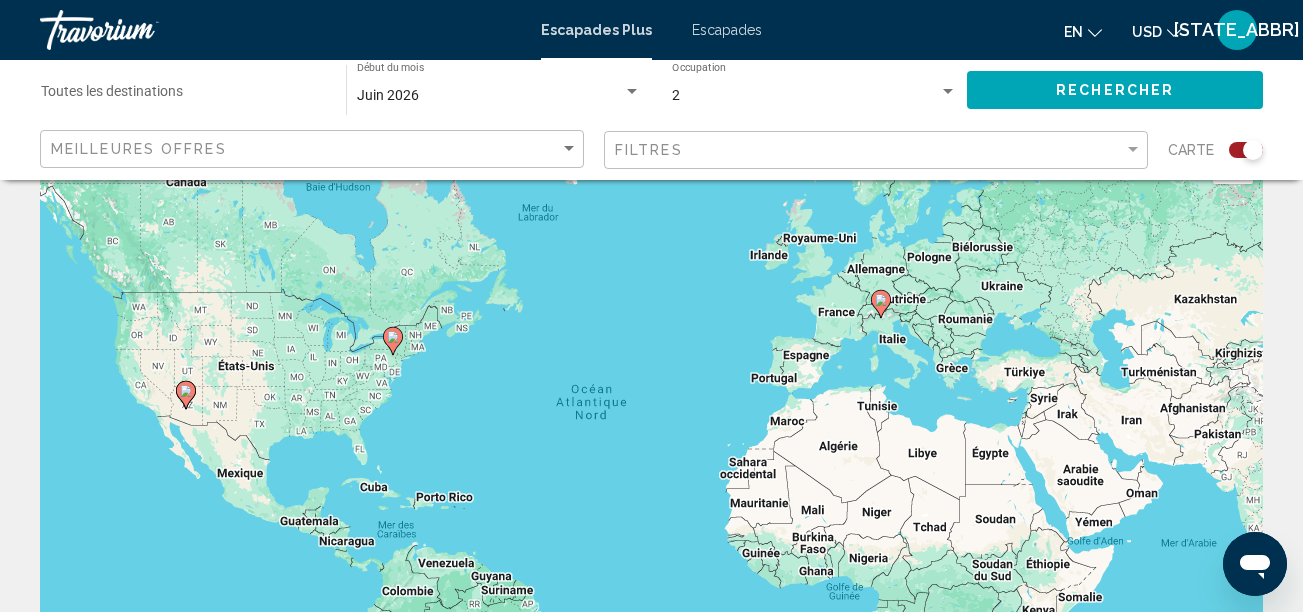 click at bounding box center (546, 697) 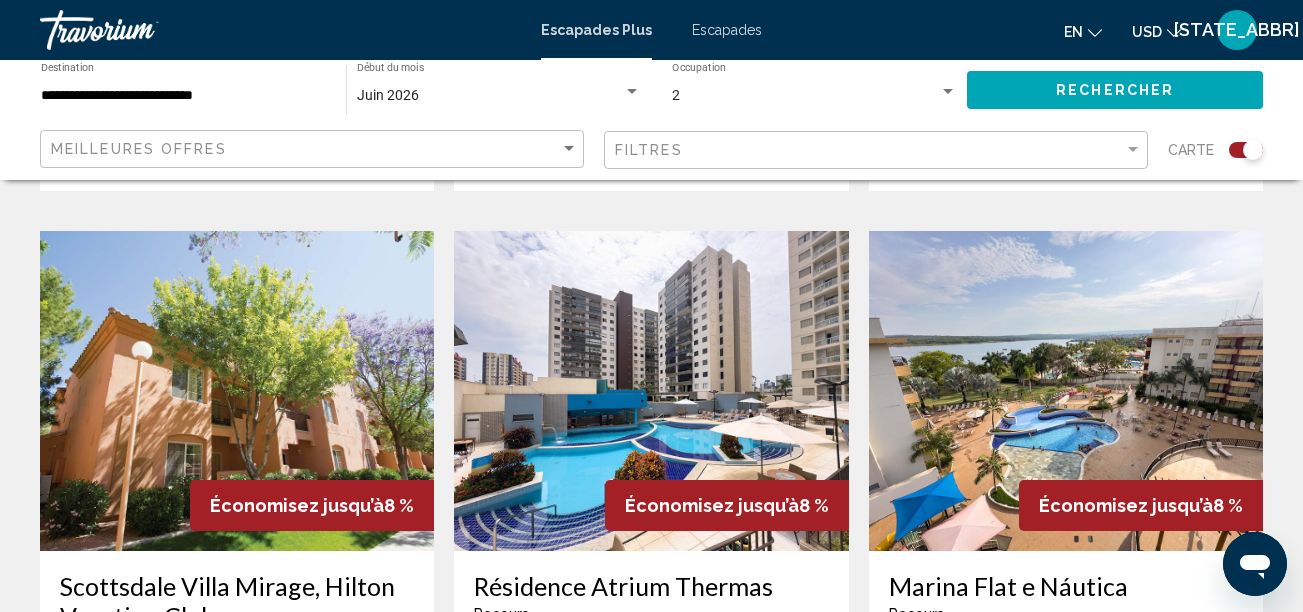 scroll, scrollTop: 2985, scrollLeft: 0, axis: vertical 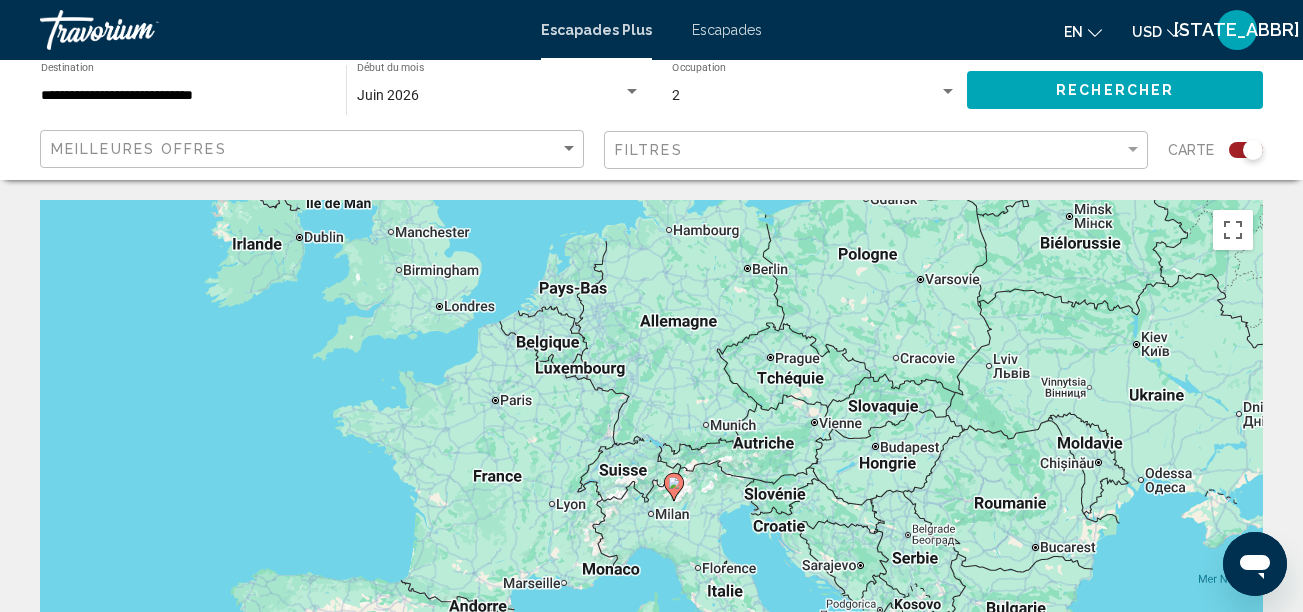 drag, startPoint x: 669, startPoint y: 375, endPoint x: 720, endPoint y: 148, distance: 232.65855 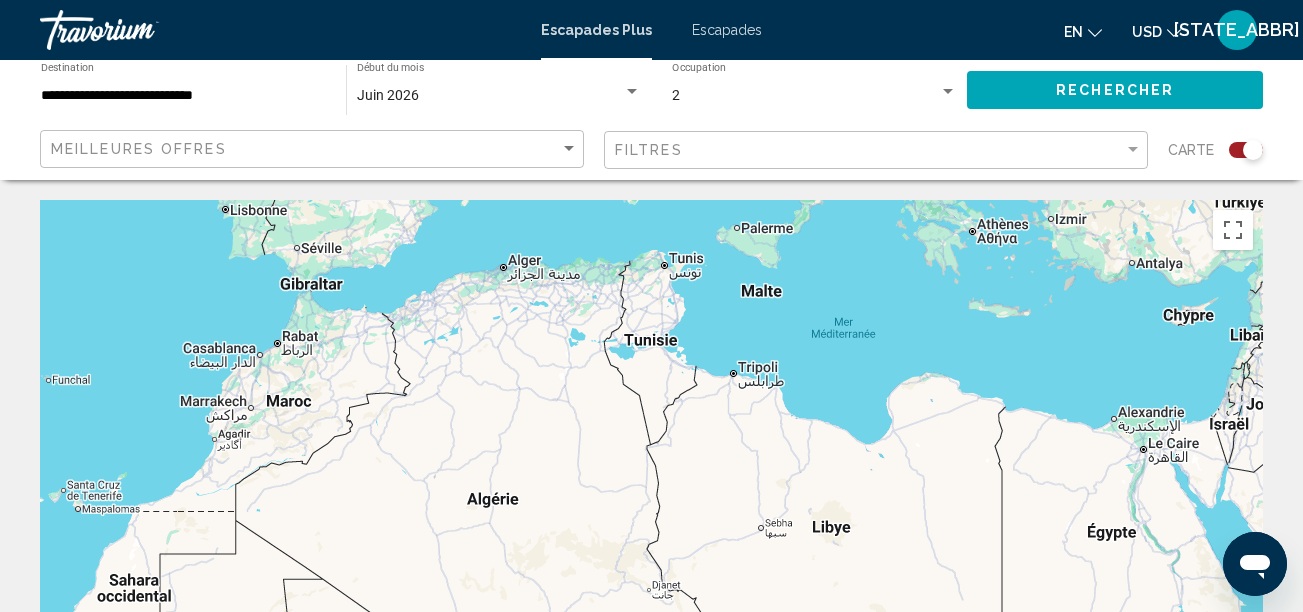 drag, startPoint x: 626, startPoint y: 421, endPoint x: 579, endPoint y: 201, distance: 224.96445 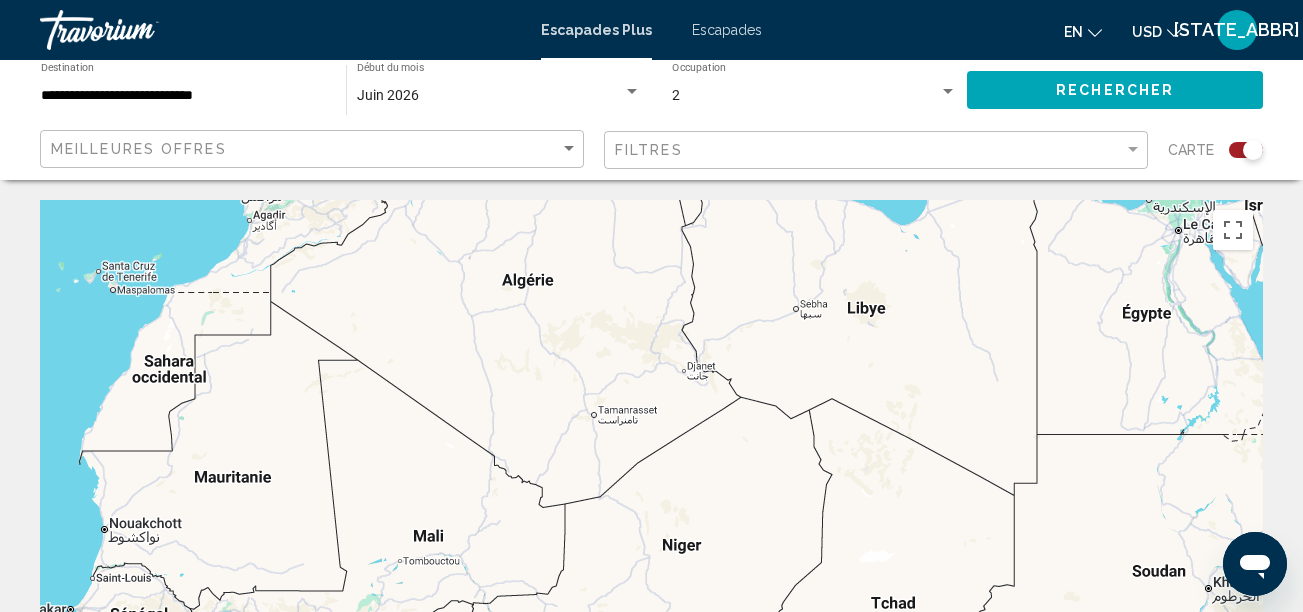 drag, startPoint x: 604, startPoint y: 439, endPoint x: 707, endPoint y: 236, distance: 227.63568 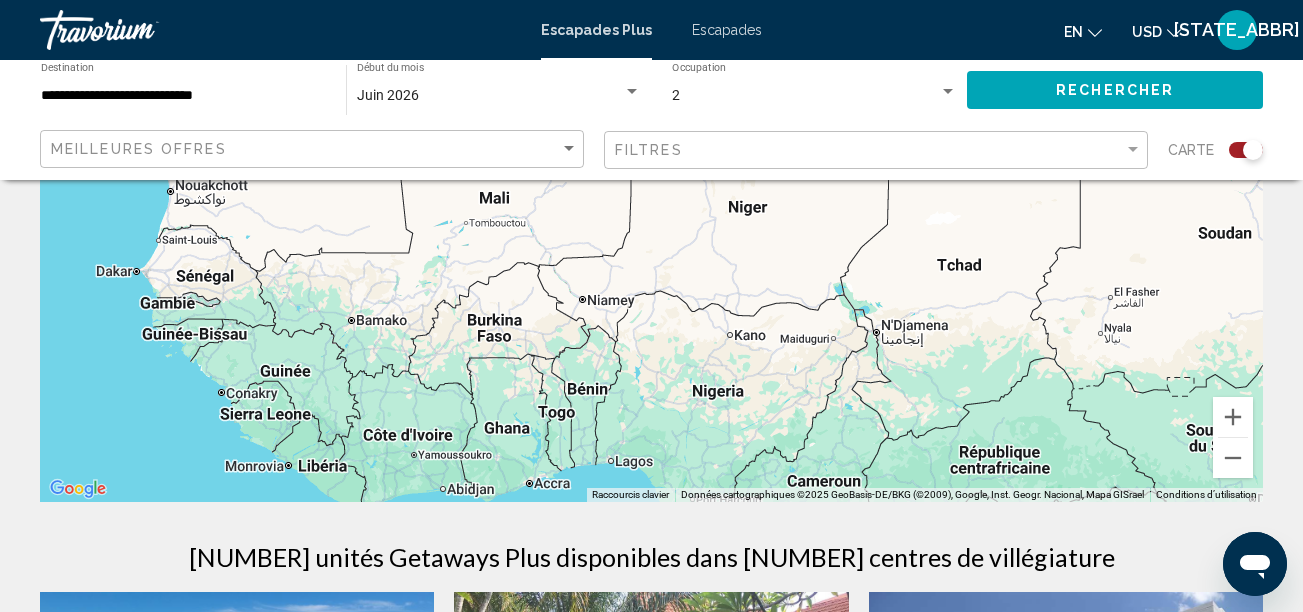scroll, scrollTop: 300, scrollLeft: 0, axis: vertical 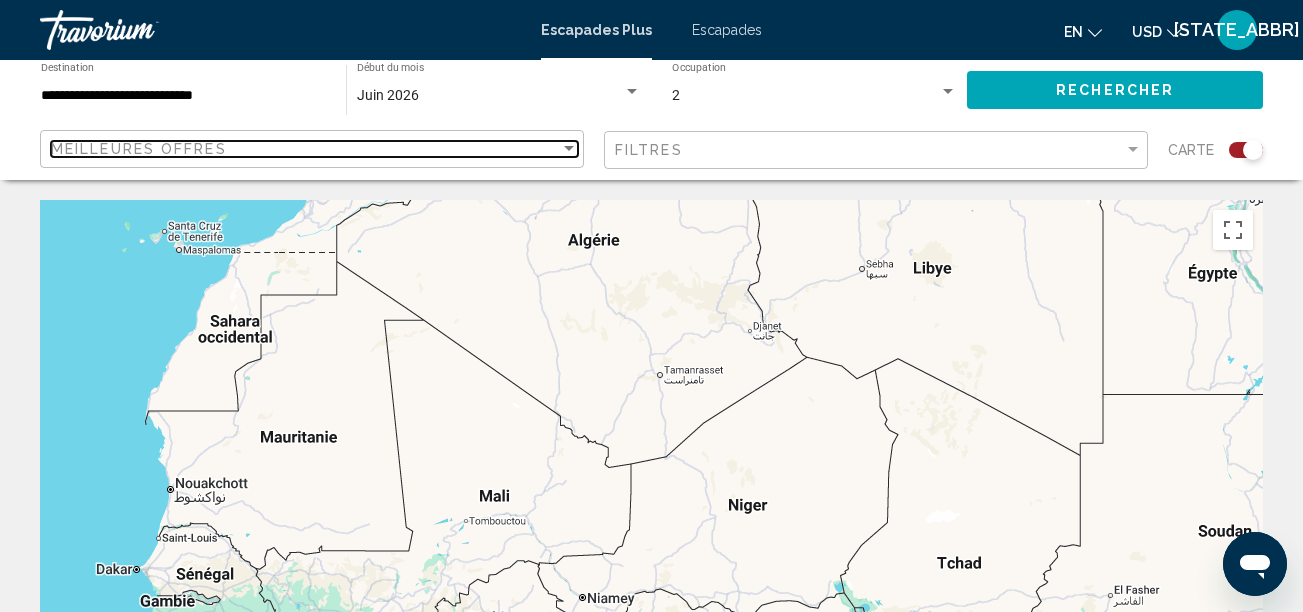 click on "Meilleures offres" at bounding box center (305, 149) 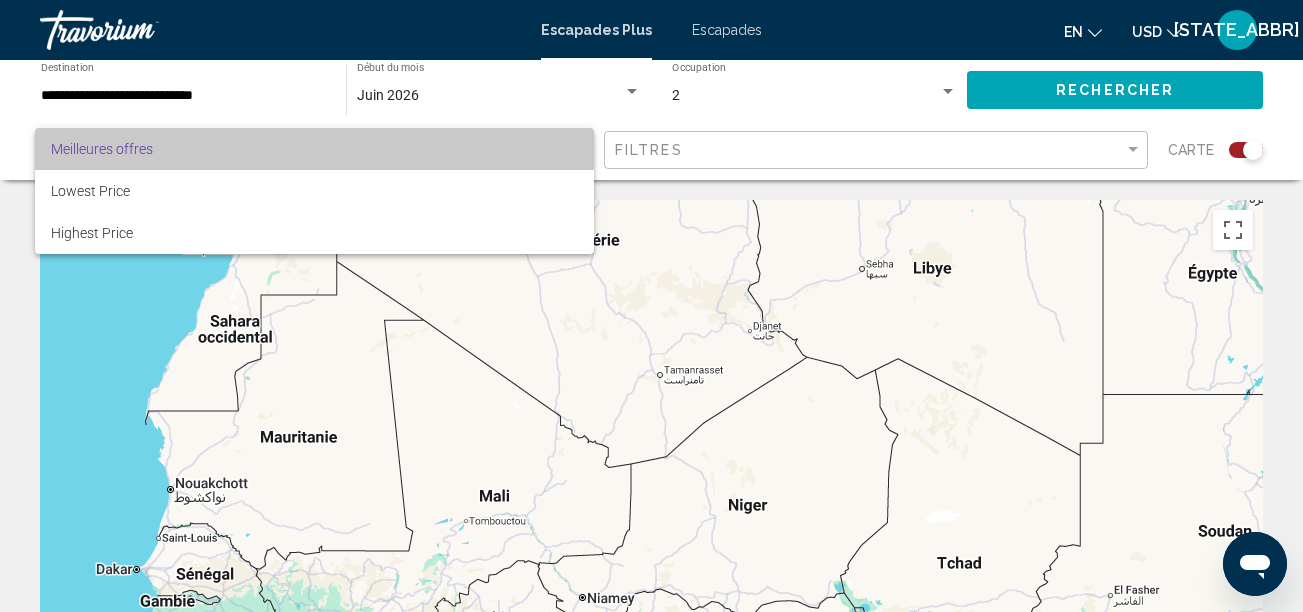 click on "Meilleures offres" at bounding box center (314, 149) 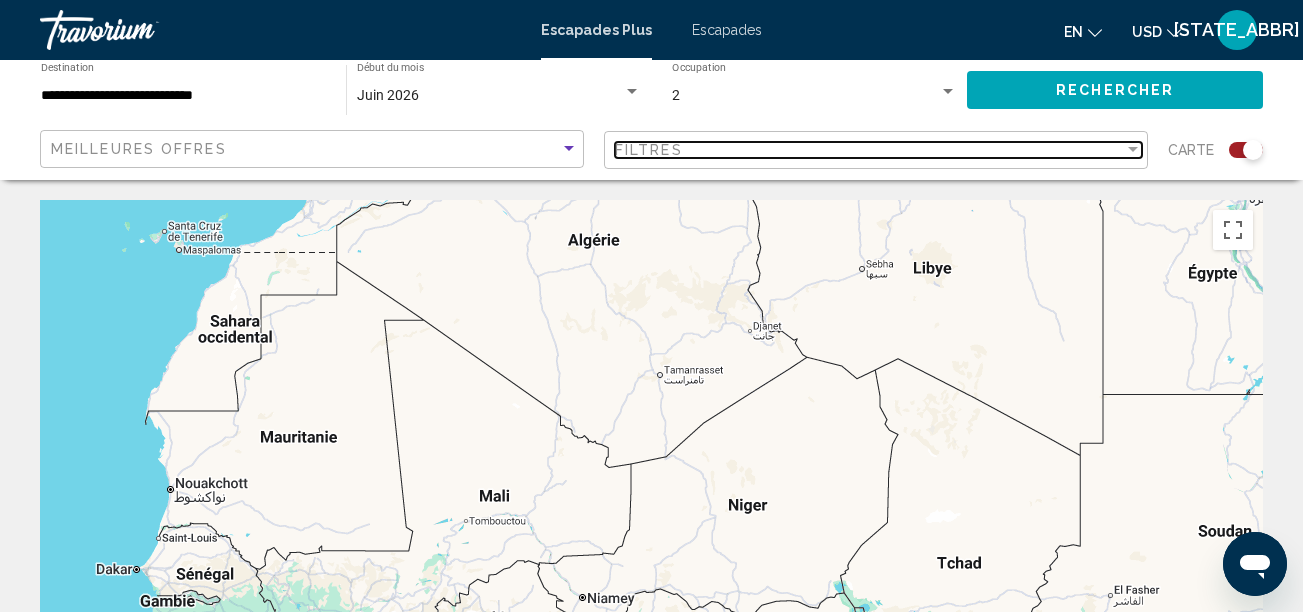 click on "Filtres" at bounding box center (869, 150) 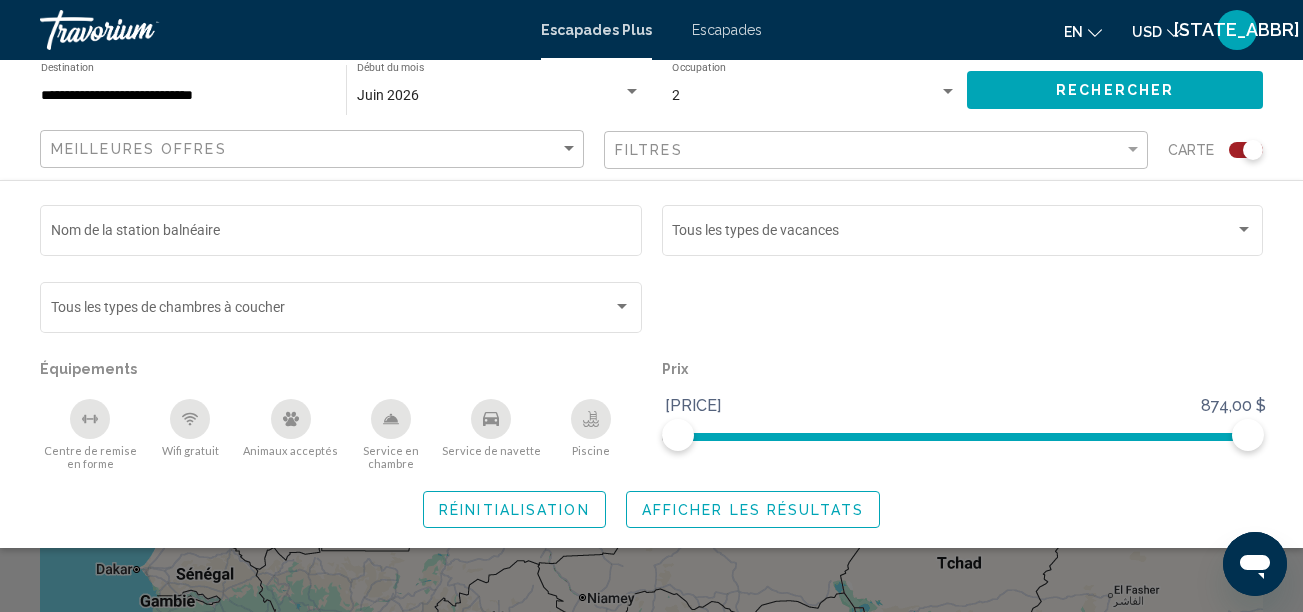 click on "Afficher les résultats" at bounding box center (753, 509) 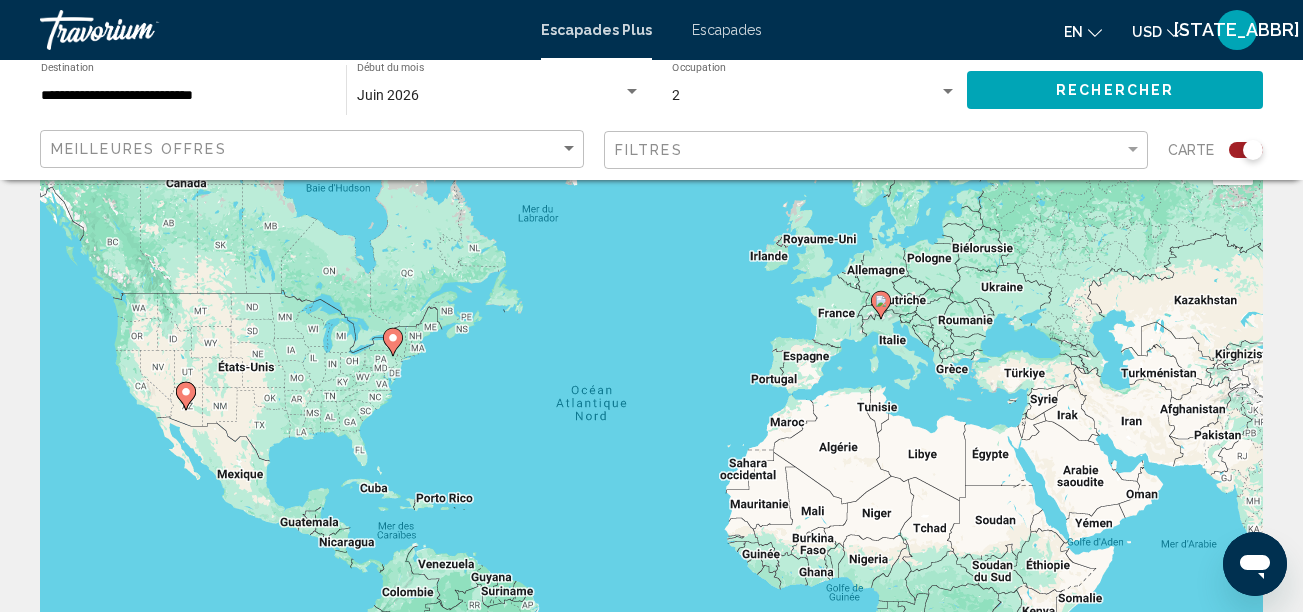 scroll, scrollTop: 0, scrollLeft: 0, axis: both 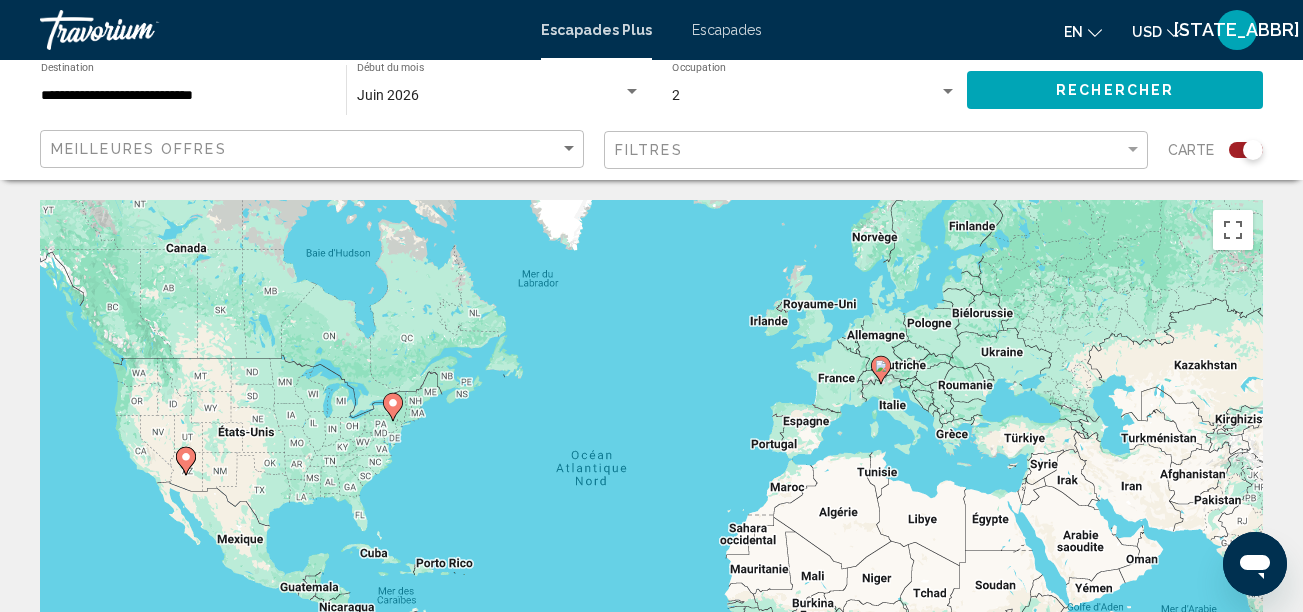 click at bounding box center [1246, 150] 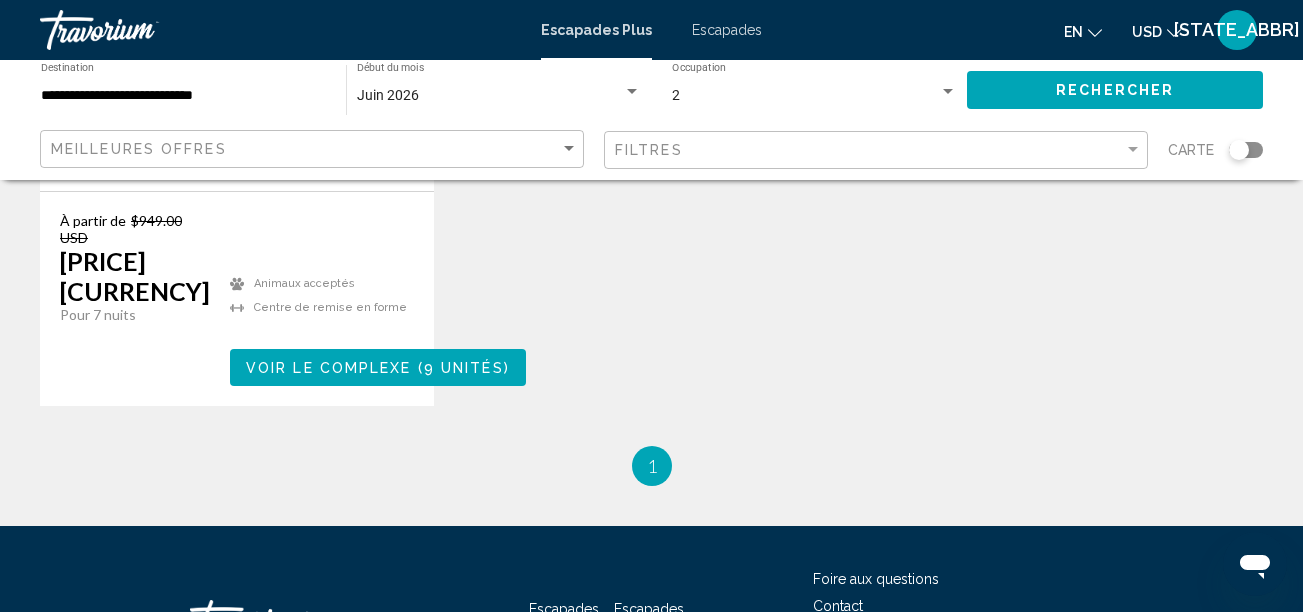 scroll, scrollTop: 578, scrollLeft: 0, axis: vertical 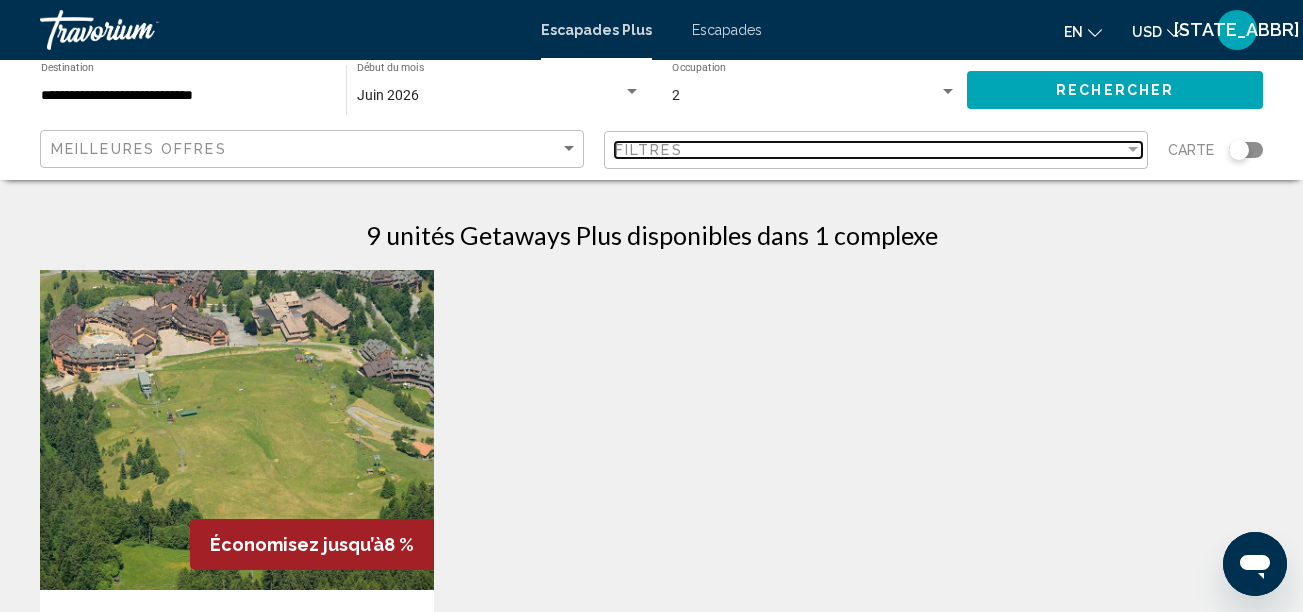 click on "Filtres" at bounding box center (869, 150) 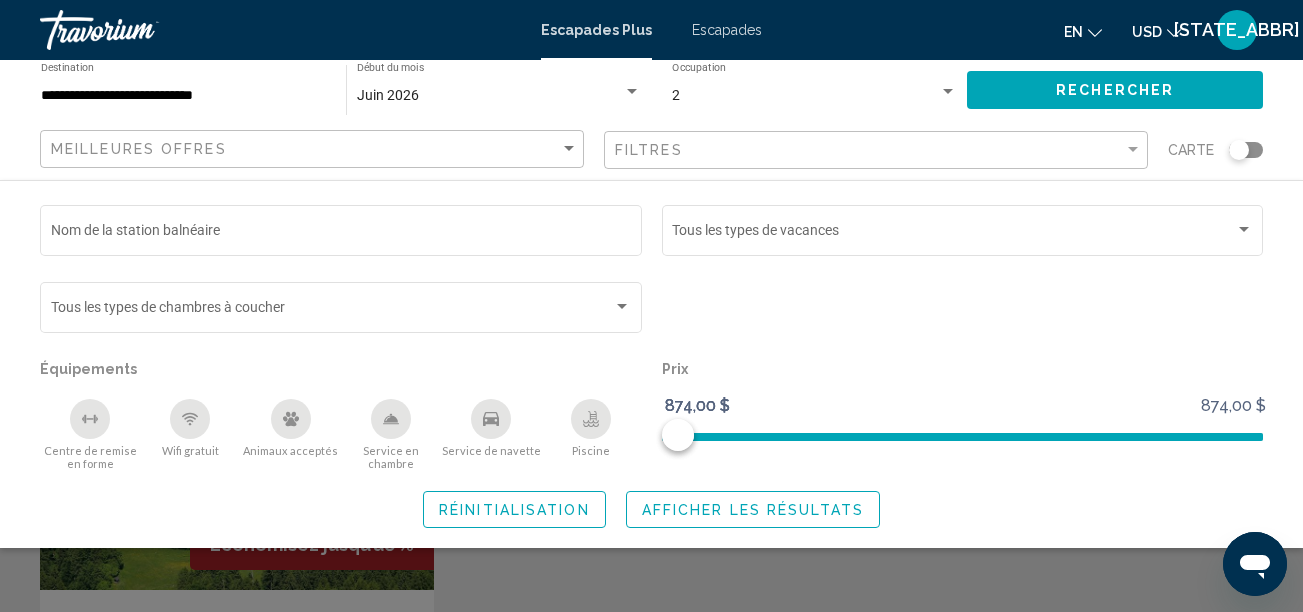 click at bounding box center [1246, 150] 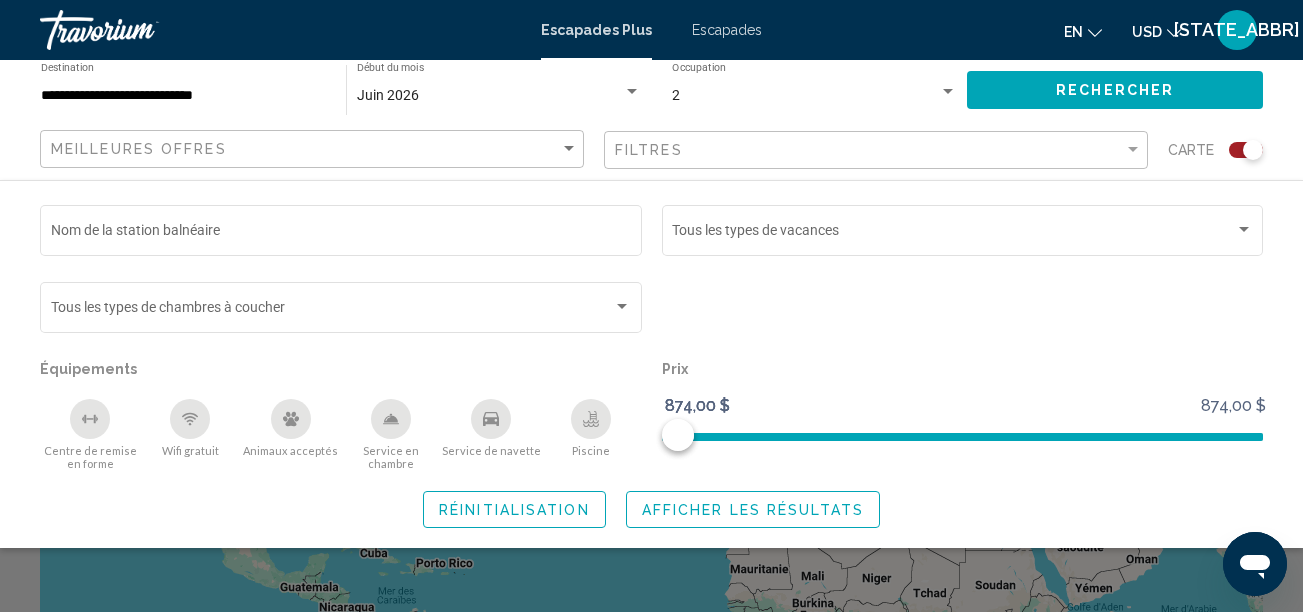 click on "Afficher les résultats" at bounding box center (753, 510) 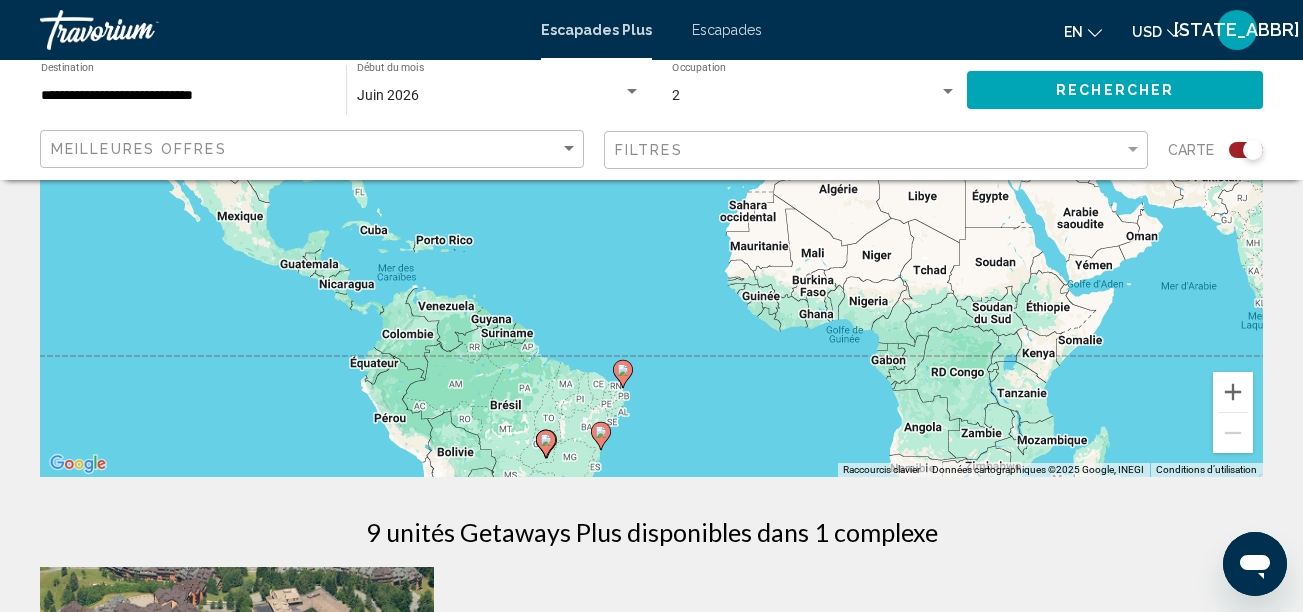 scroll, scrollTop: 340, scrollLeft: 0, axis: vertical 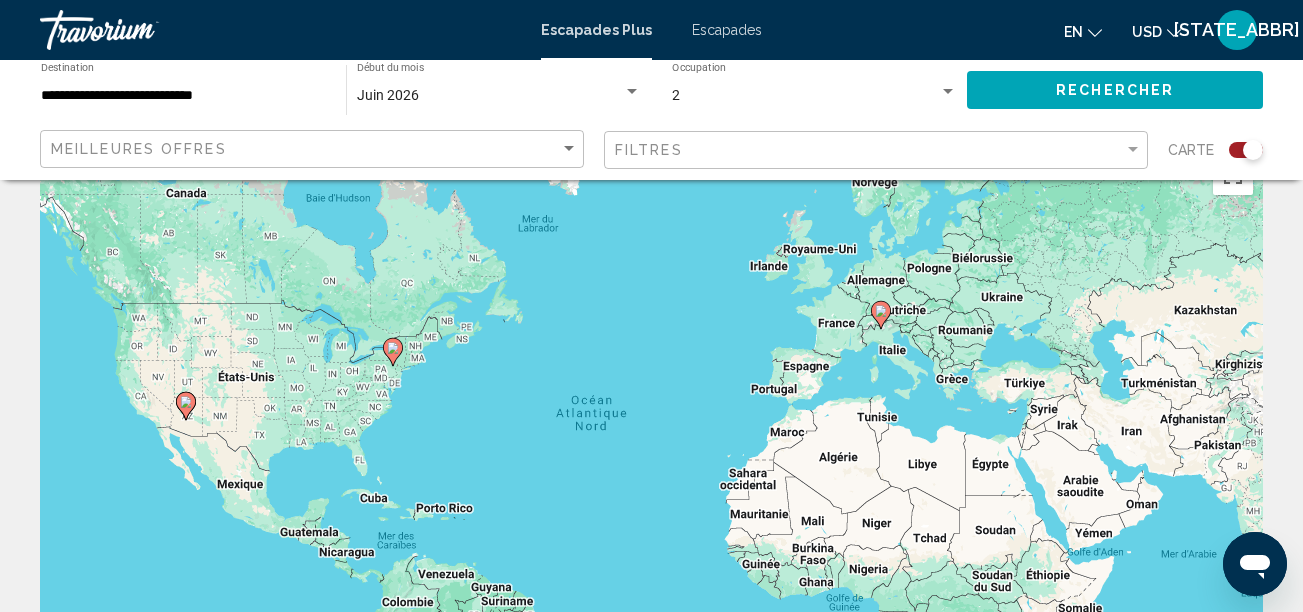 click on "Pour naviguer, appuyez sur les touches fléchées. Pour activer le glissement avec le clavier, appuyez sur Alt+Entrée. Une fois ce mode activé, utilisez les touches fléchées pour déplacer le repère. Pour valider le déplacement, appuyez sur Entrée. Pour annuler, appuyez sur Échap." at bounding box center [651, 445] 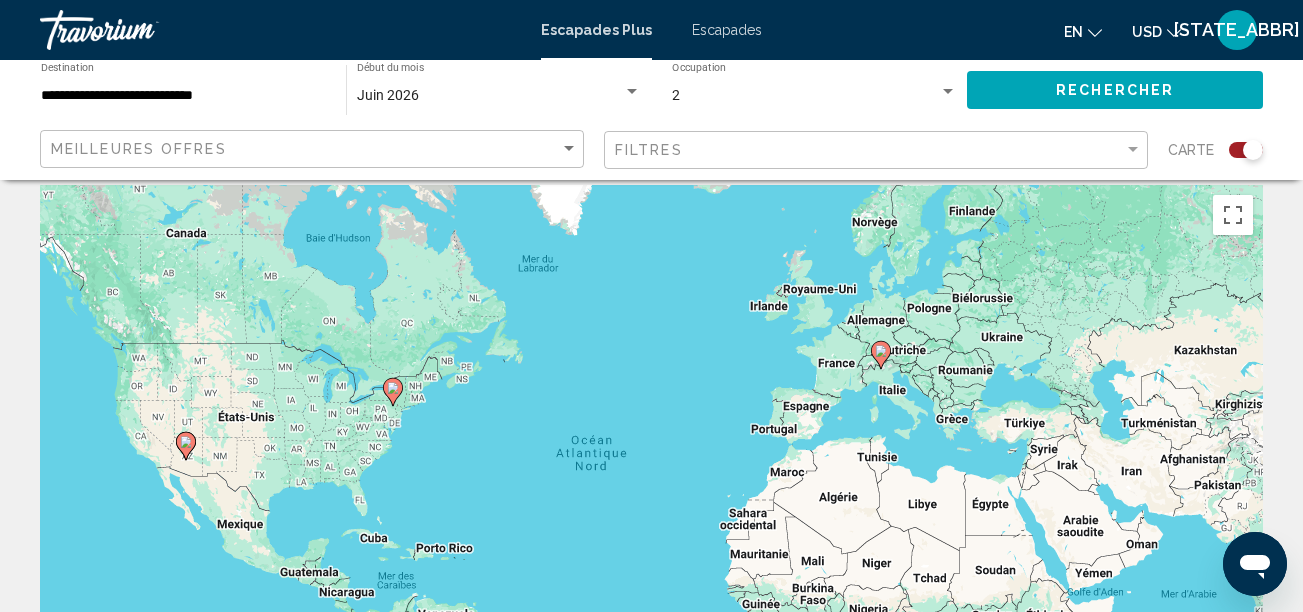 scroll, scrollTop: 0, scrollLeft: 0, axis: both 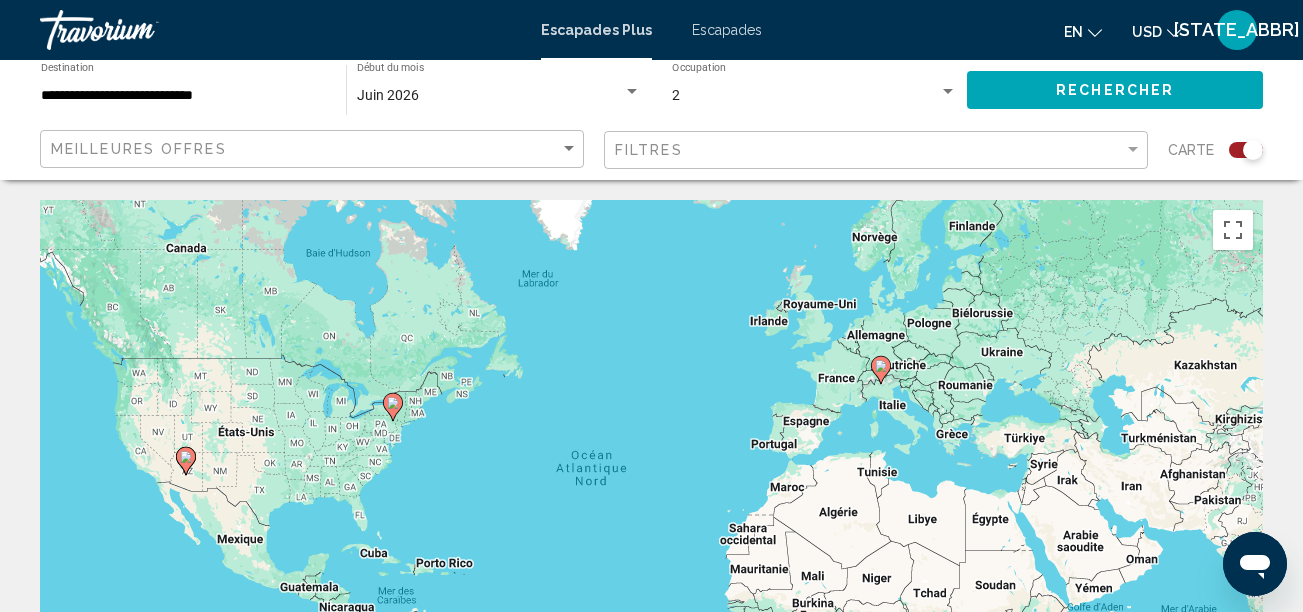 click at bounding box center (880, 370) 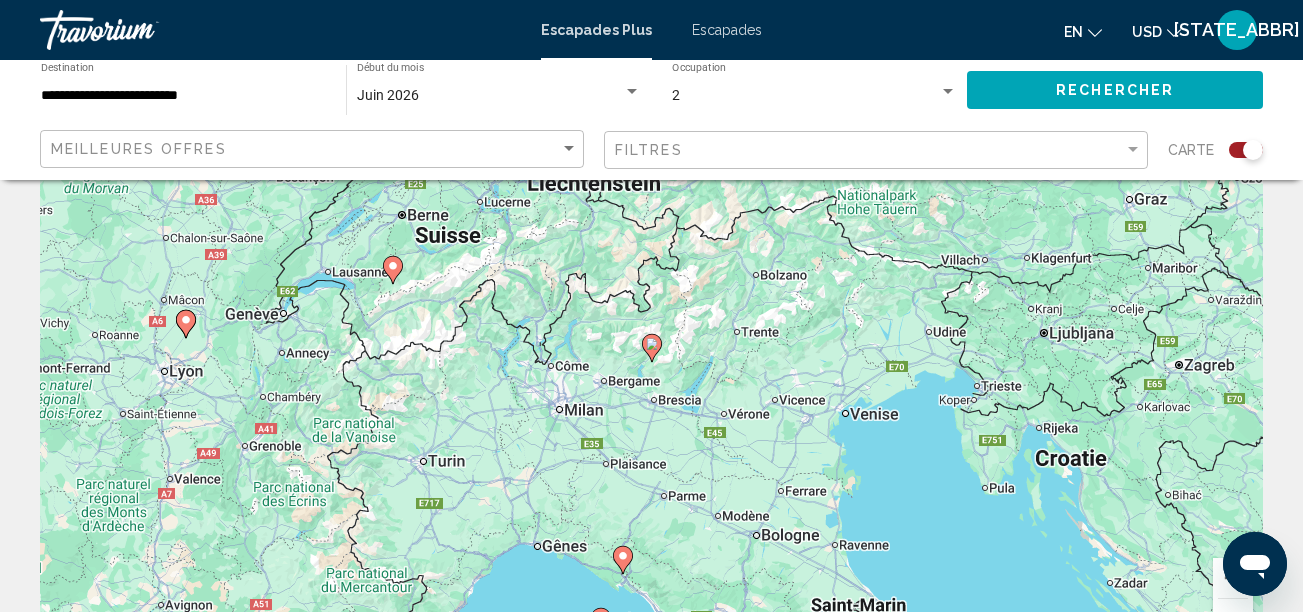 scroll, scrollTop: 144, scrollLeft: 0, axis: vertical 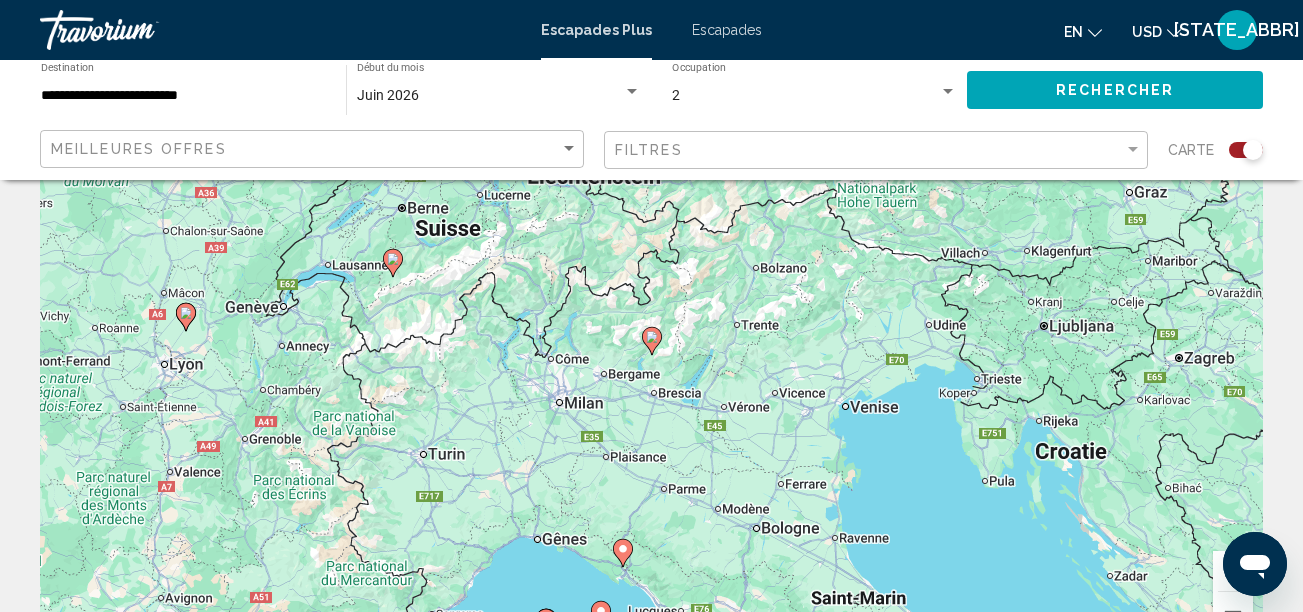 click at bounding box center [652, 337] 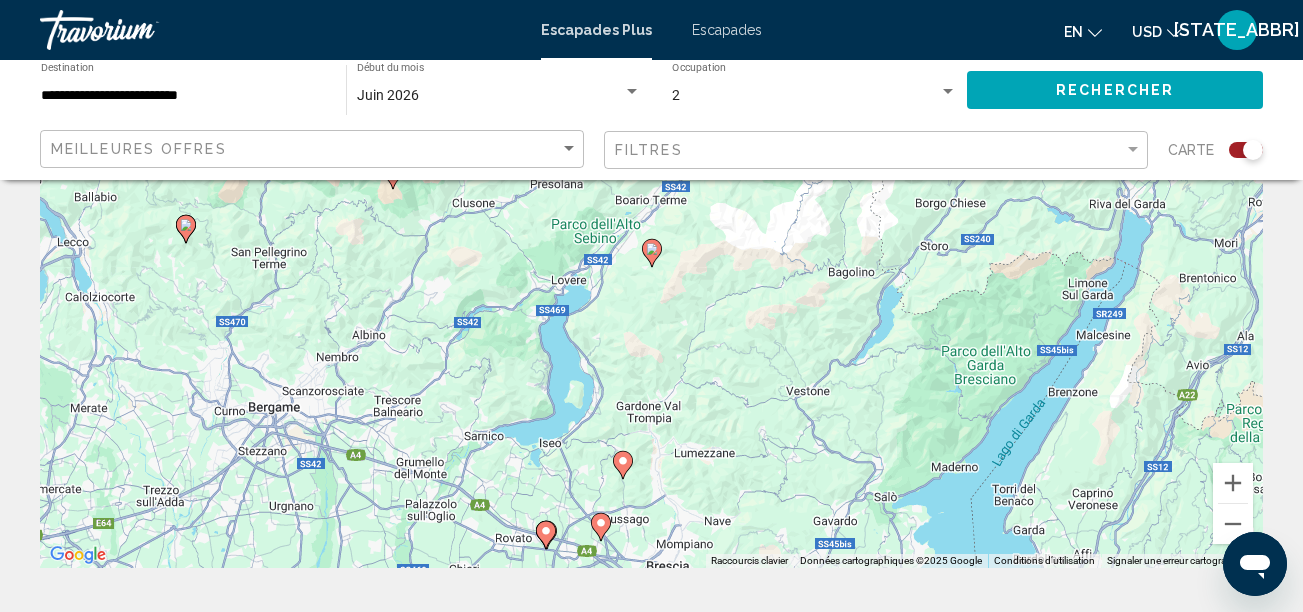 scroll, scrollTop: 200, scrollLeft: 0, axis: vertical 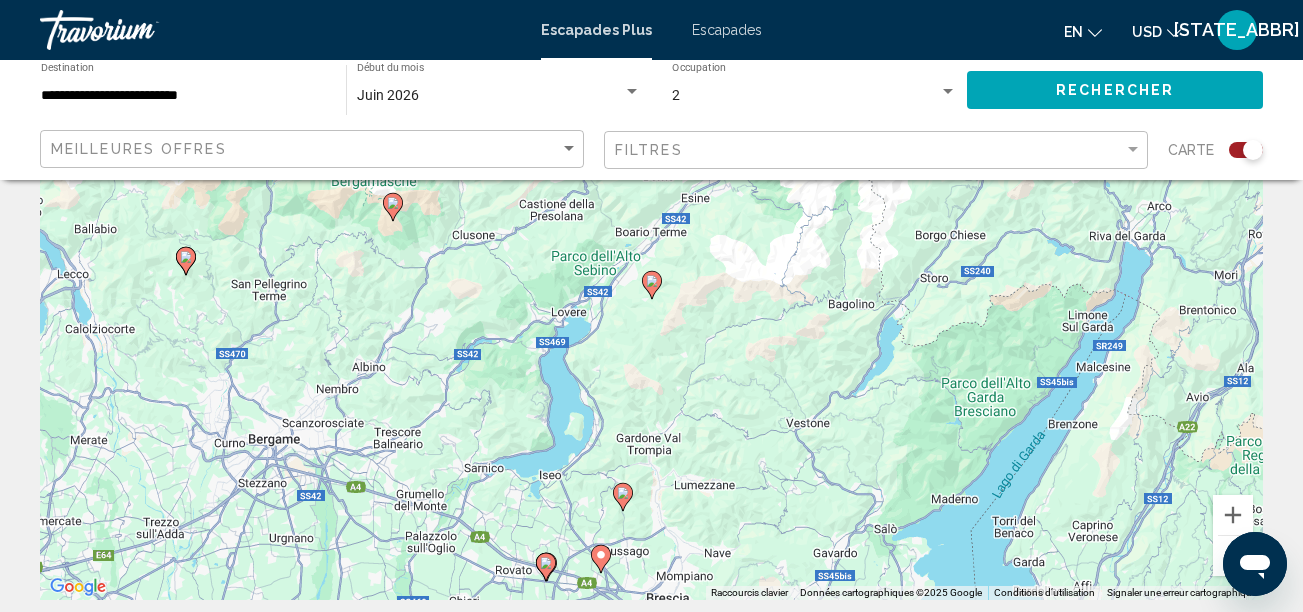 click at bounding box center (652, 281) 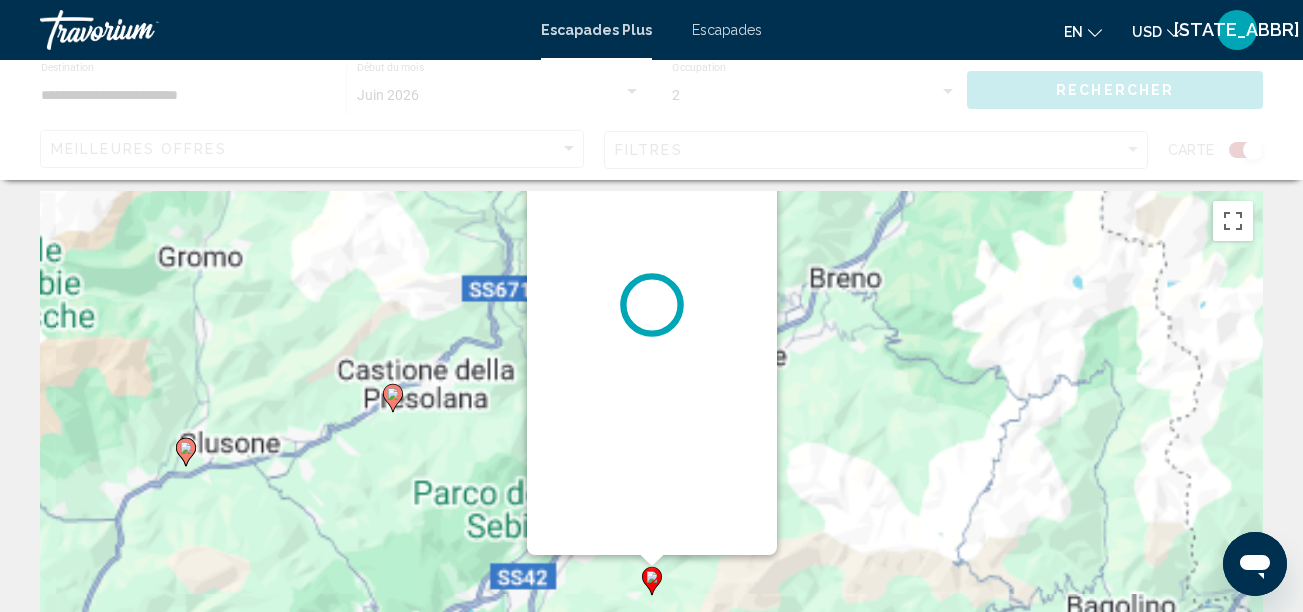 scroll, scrollTop: 0, scrollLeft: 0, axis: both 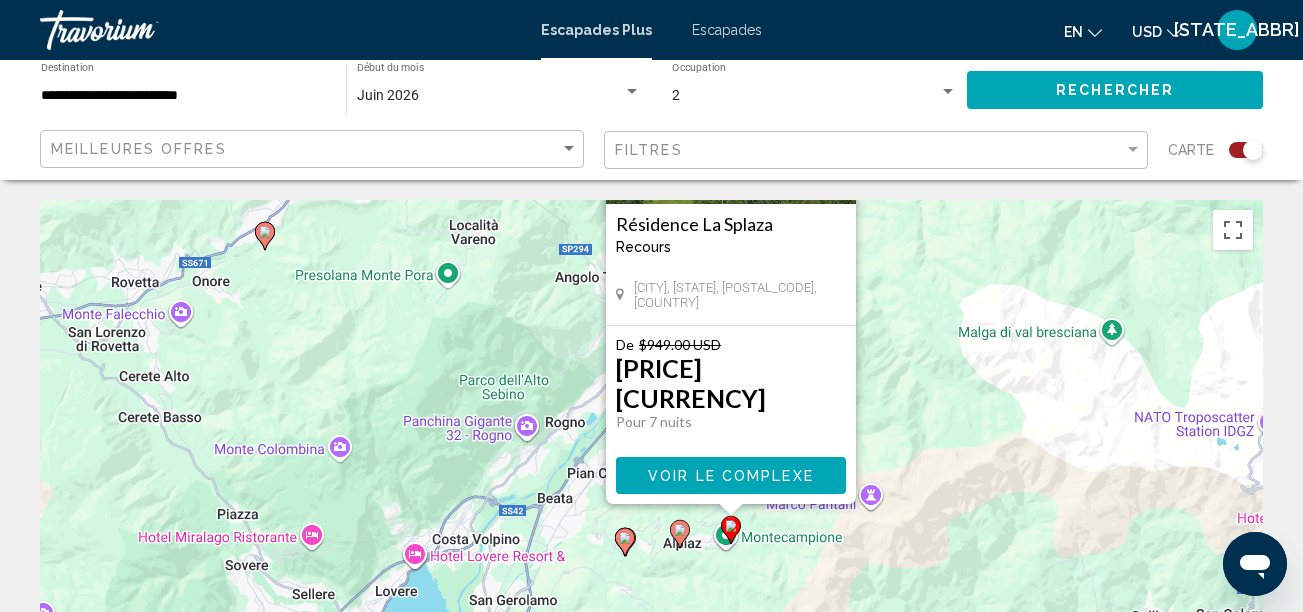 drag, startPoint x: 862, startPoint y: 484, endPoint x: 941, endPoint y: 257, distance: 240.35391 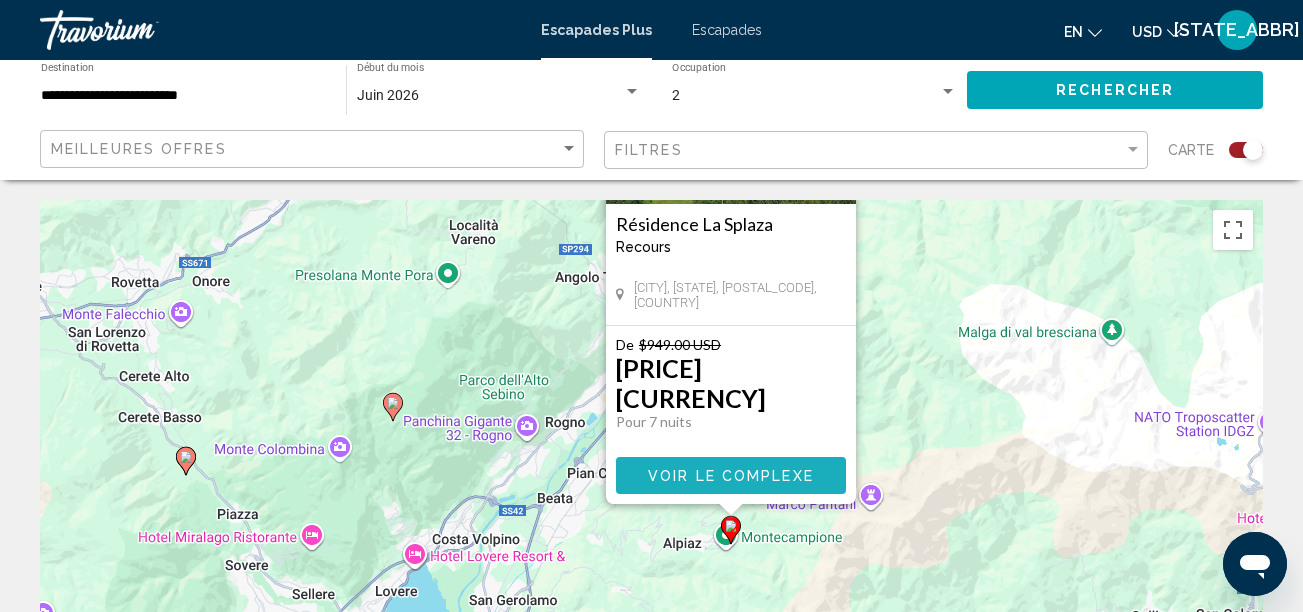 click on "Voir le complexe" at bounding box center [731, 476] 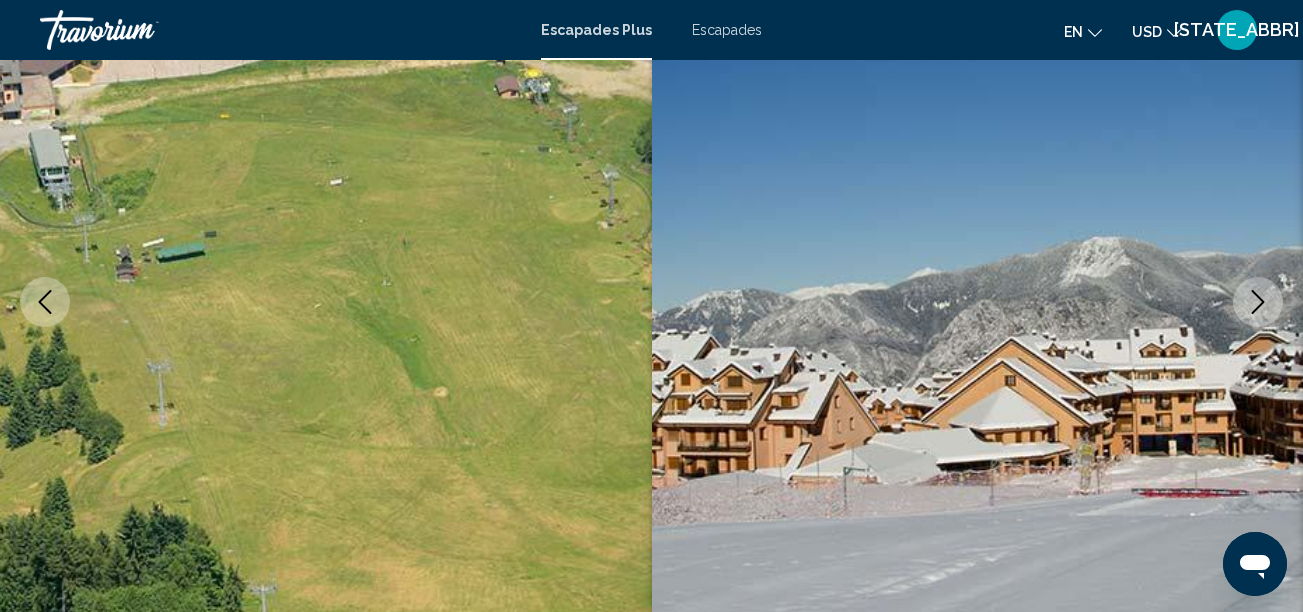 scroll, scrollTop: 0, scrollLeft: 0, axis: both 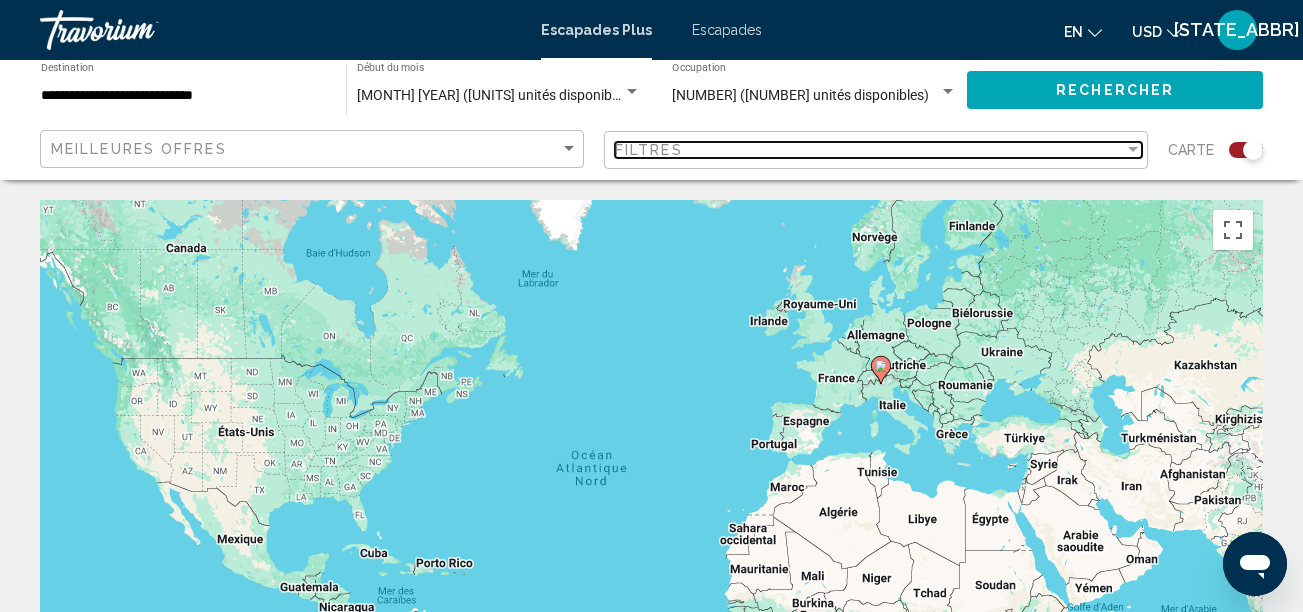 click on "Filtres" at bounding box center [649, 150] 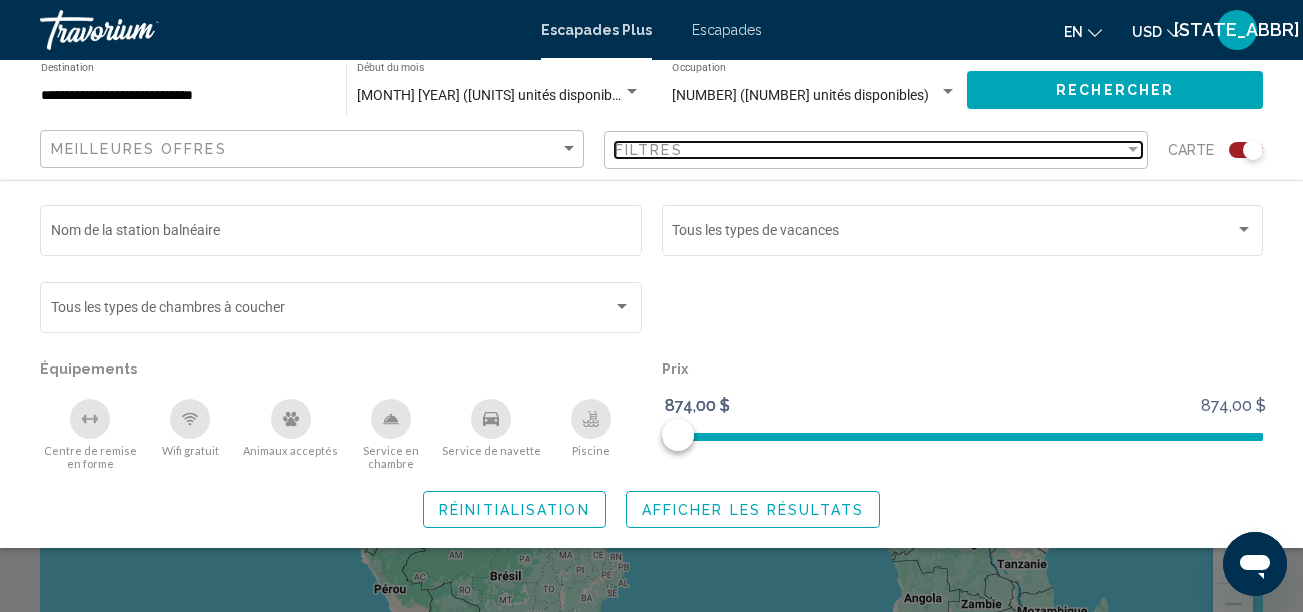 scroll, scrollTop: 138, scrollLeft: 0, axis: vertical 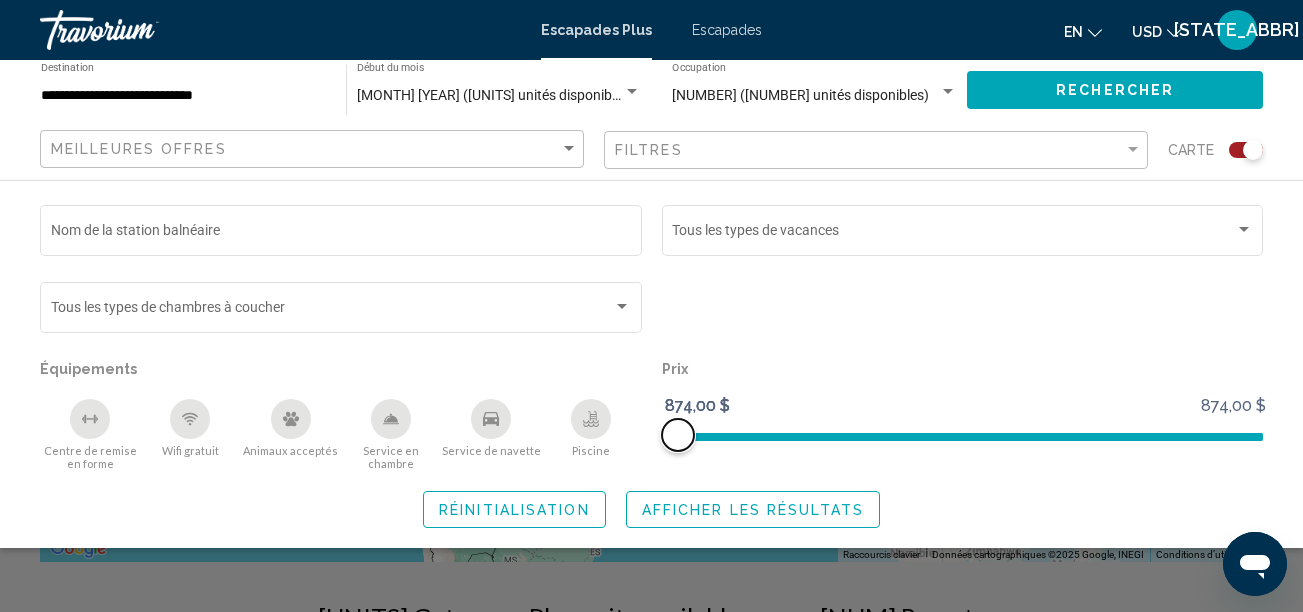 click at bounding box center [963, 433] 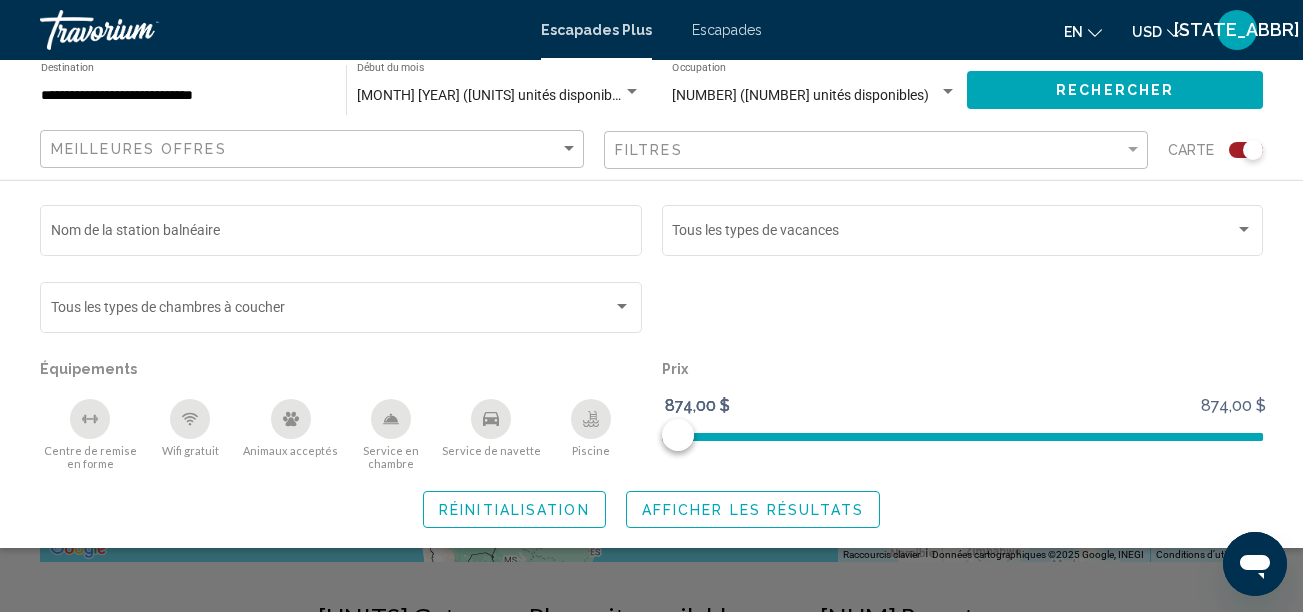 click on "Afficher les résultats" at bounding box center [753, 509] 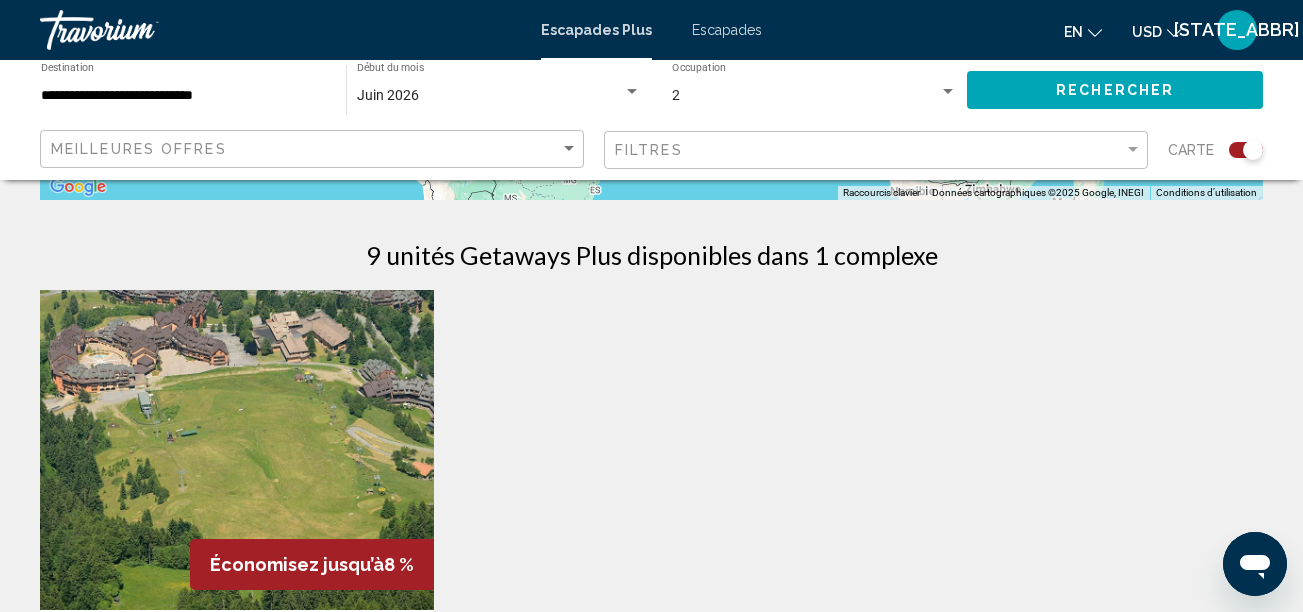 scroll, scrollTop: 0, scrollLeft: 0, axis: both 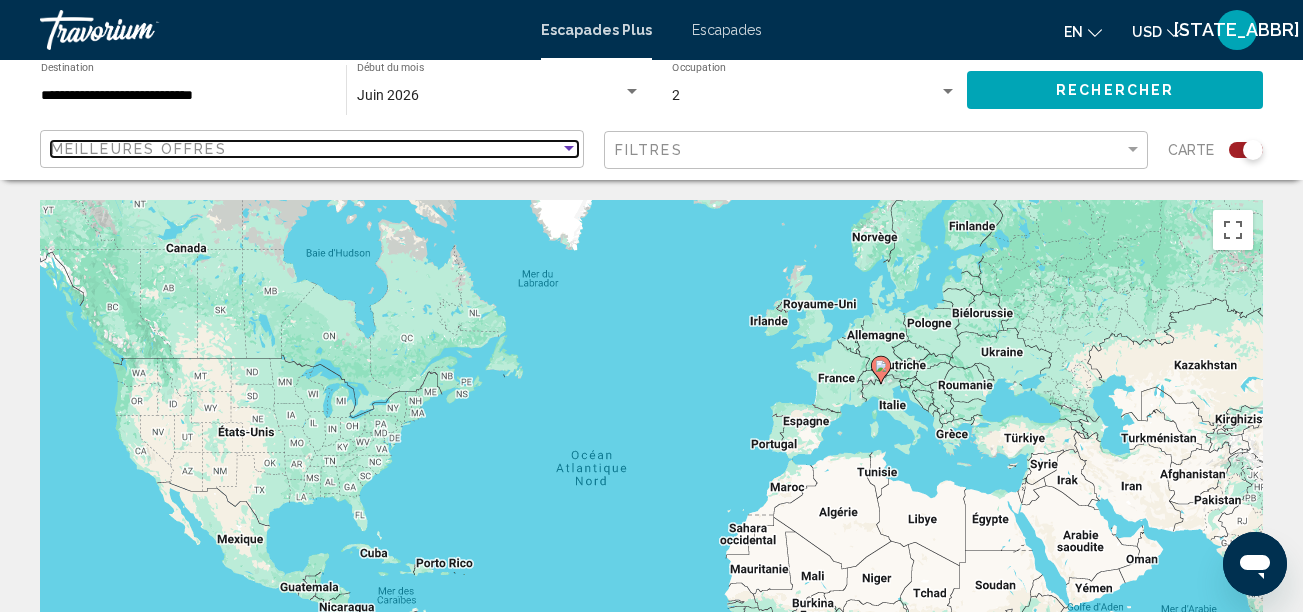 click on "Meilleures offres" at bounding box center [305, 149] 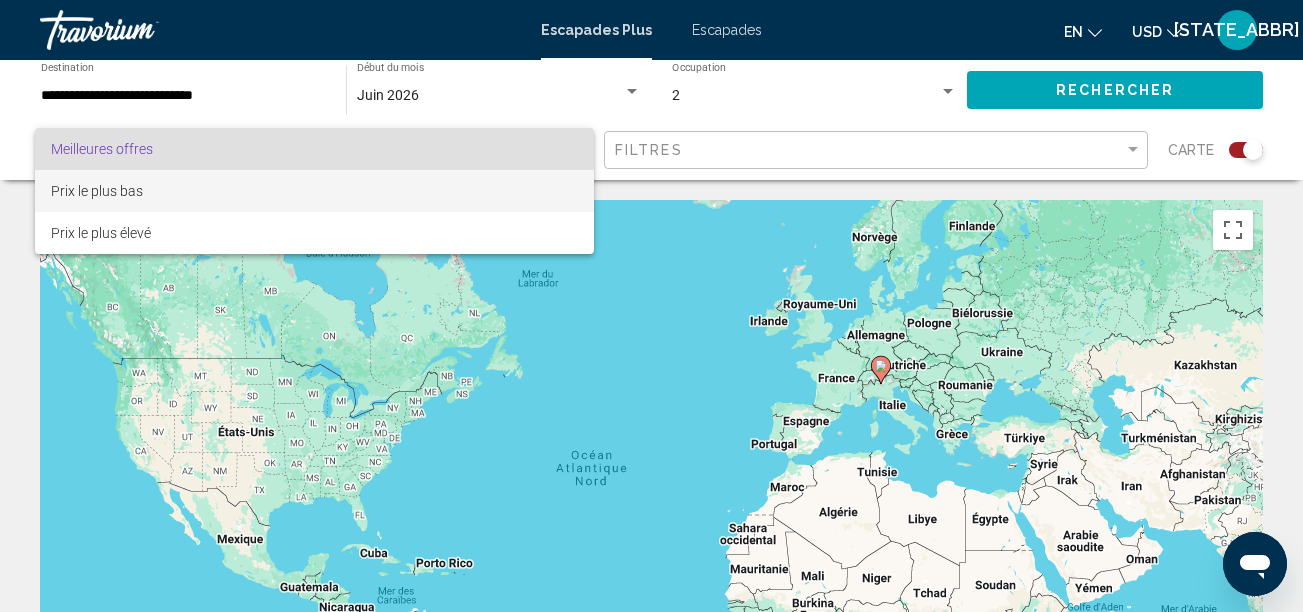 click on "Prix le plus bas" at bounding box center (314, 191) 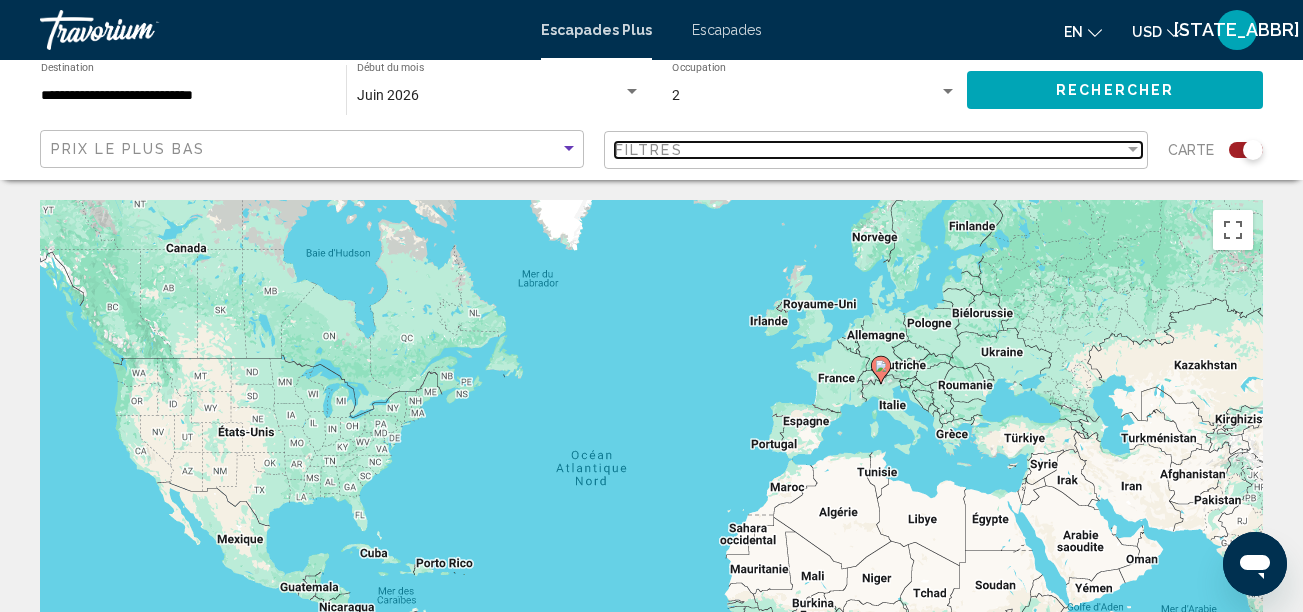 click on "Filtres" at bounding box center [869, 150] 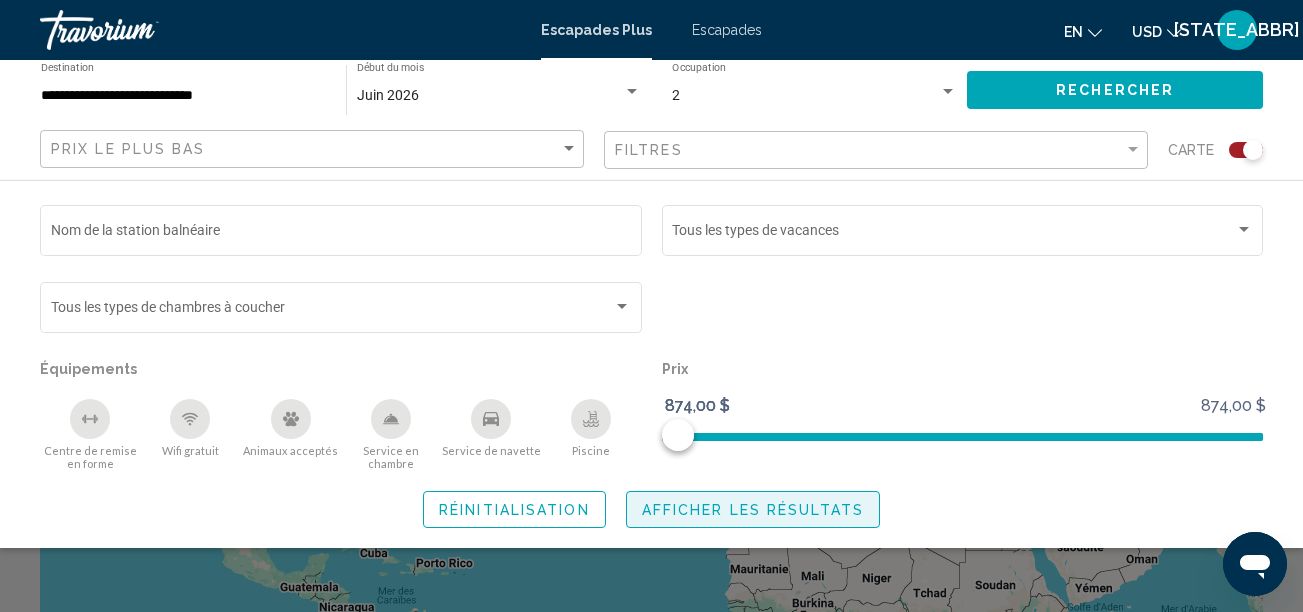 click on "Afficher les résultats" at bounding box center [753, 510] 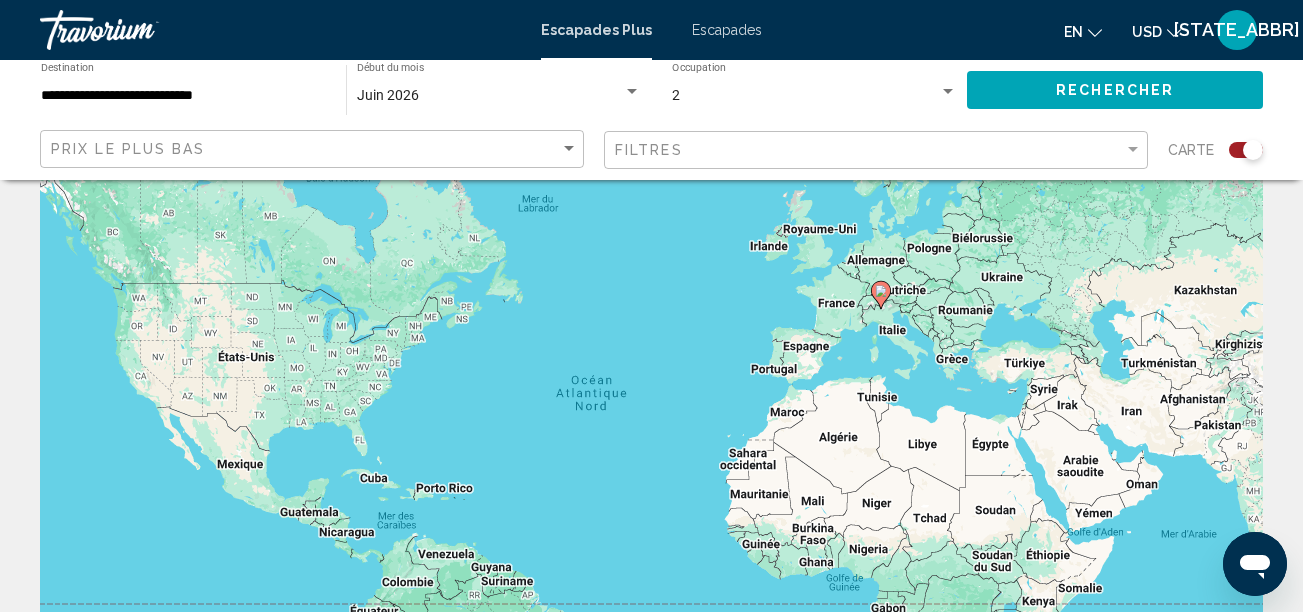 scroll, scrollTop: 100, scrollLeft: 0, axis: vertical 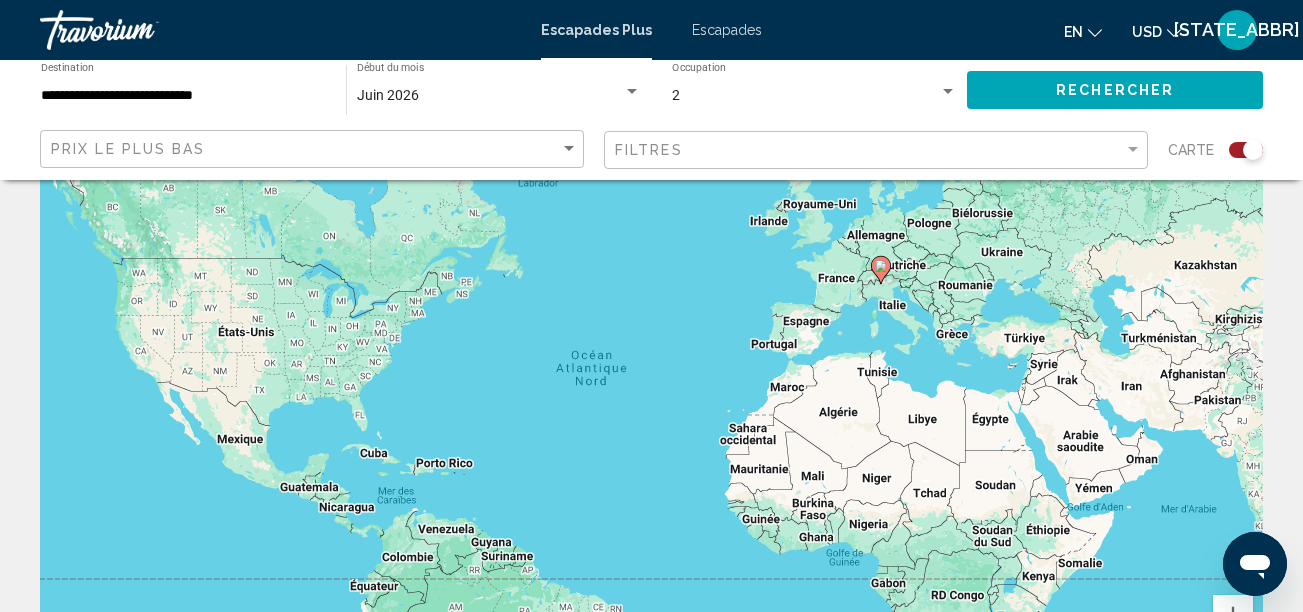click at bounding box center [881, 266] 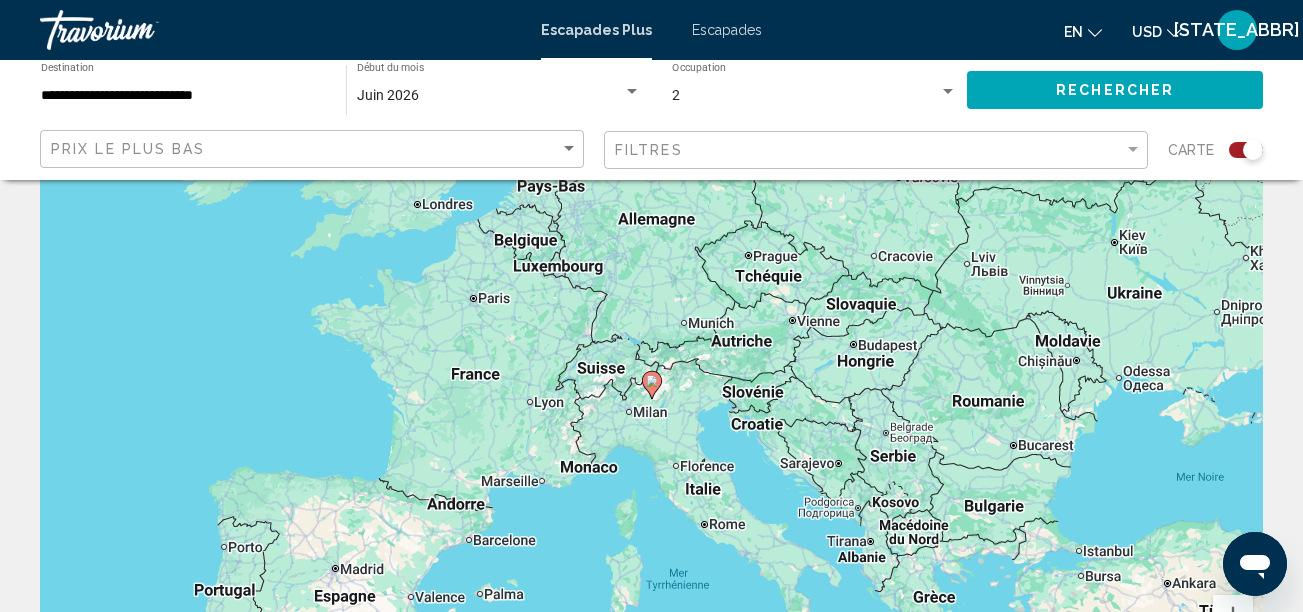 click at bounding box center (652, 381) 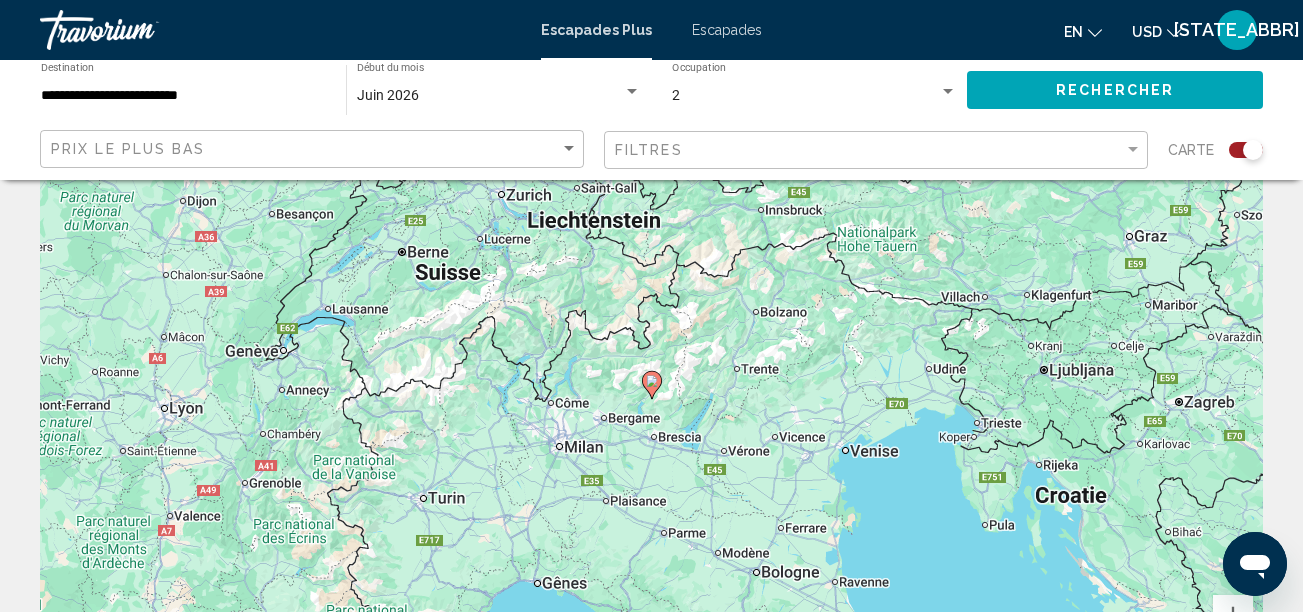 click at bounding box center (651, 385) 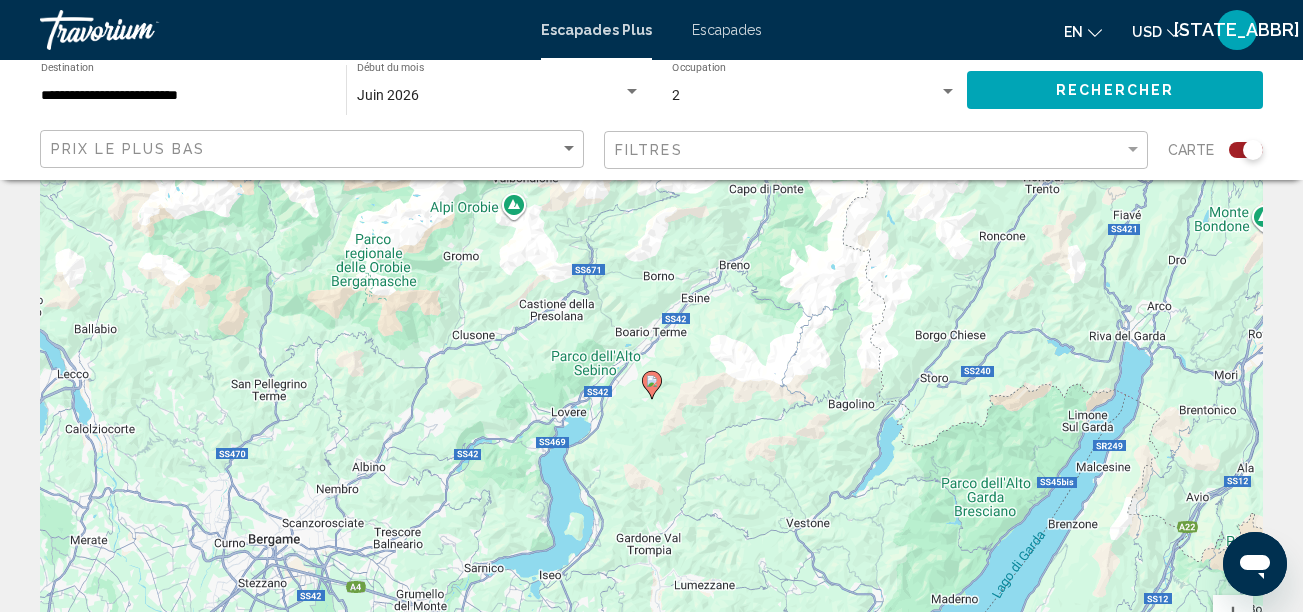 click at bounding box center [651, 385] 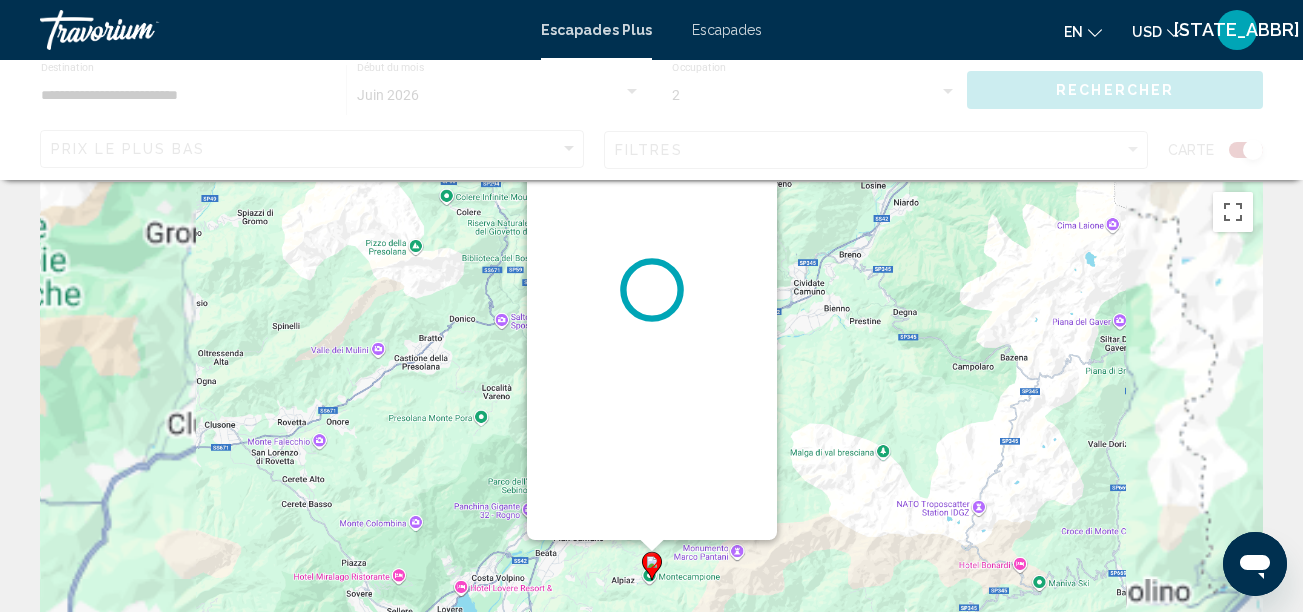 scroll, scrollTop: 0, scrollLeft: 0, axis: both 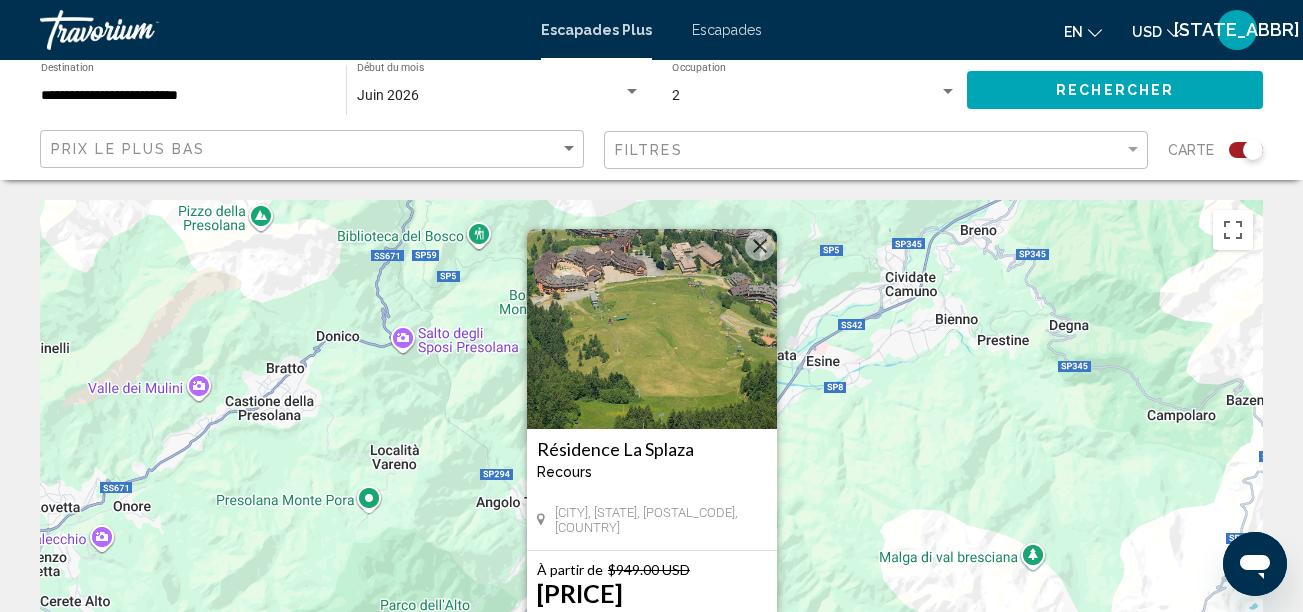 click at bounding box center [760, 246] 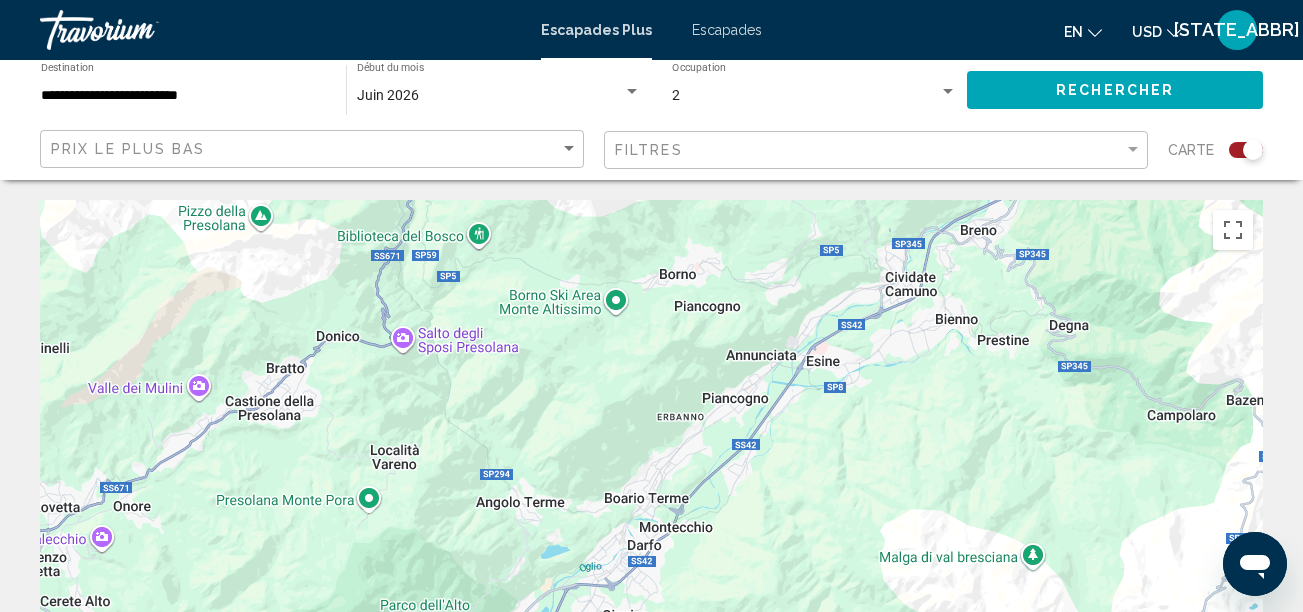 click at bounding box center (1246, 150) 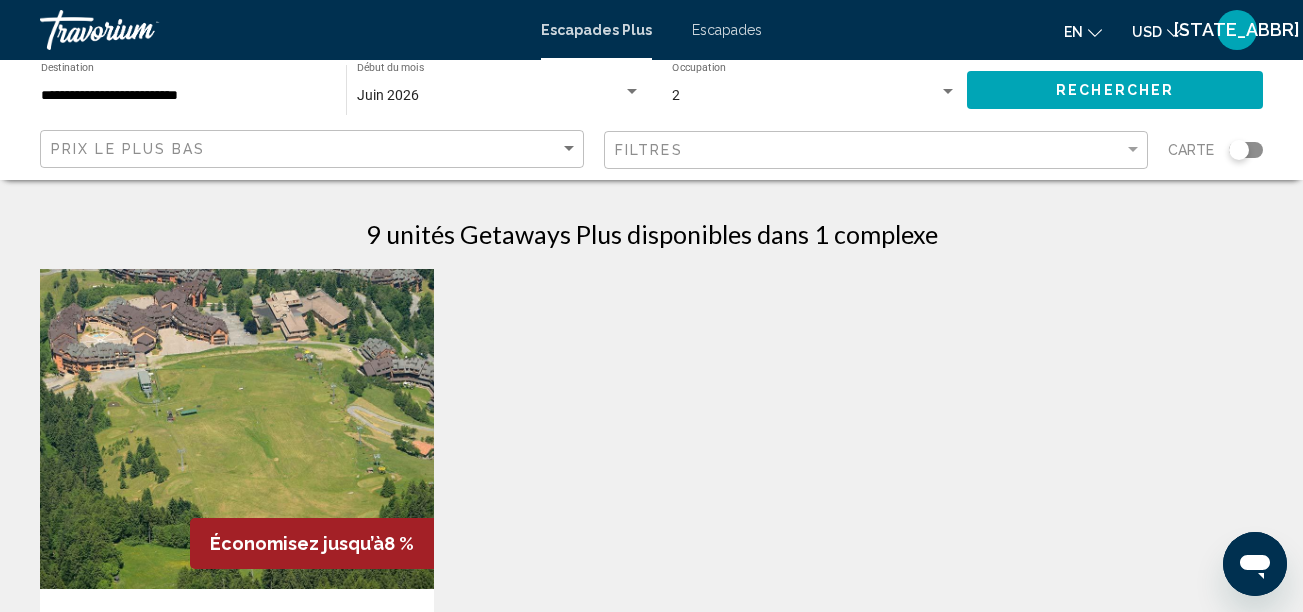 scroll, scrollTop: 0, scrollLeft: 0, axis: both 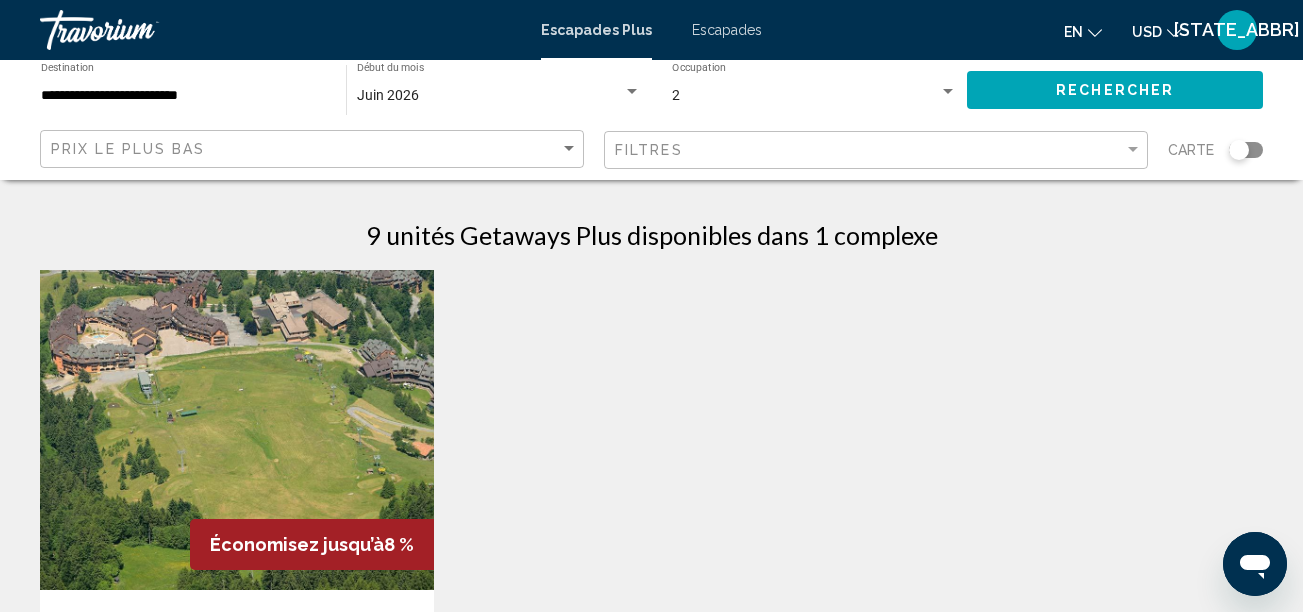 click on "Escapades" at bounding box center [727, 30] 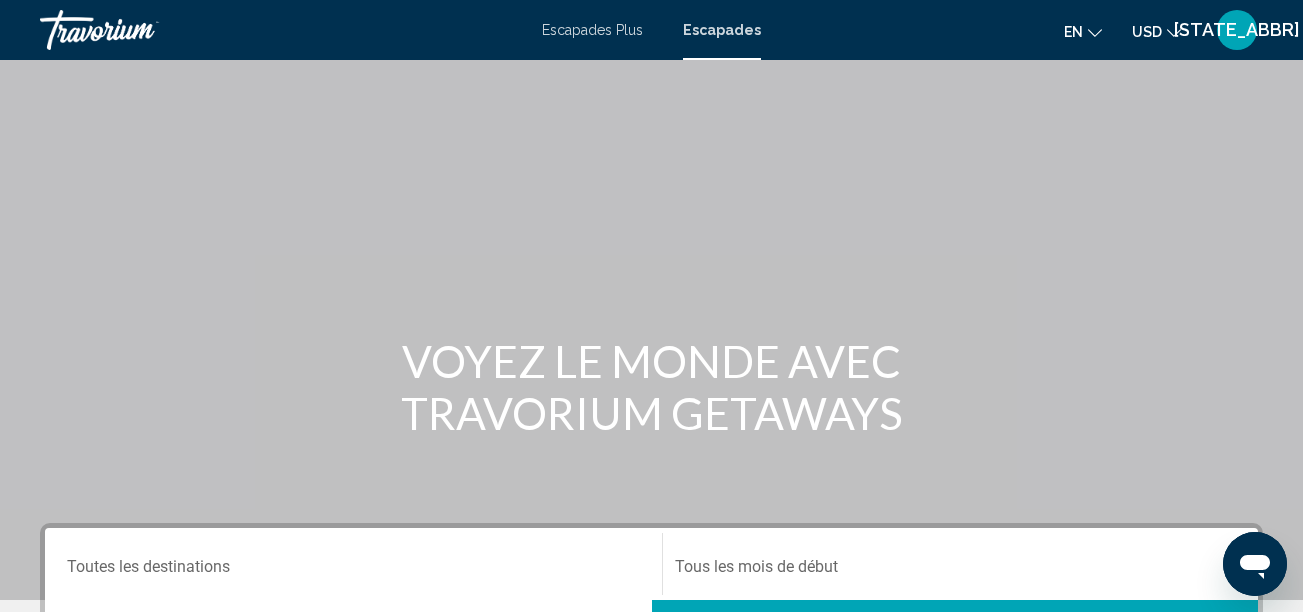 scroll, scrollTop: 300, scrollLeft: 0, axis: vertical 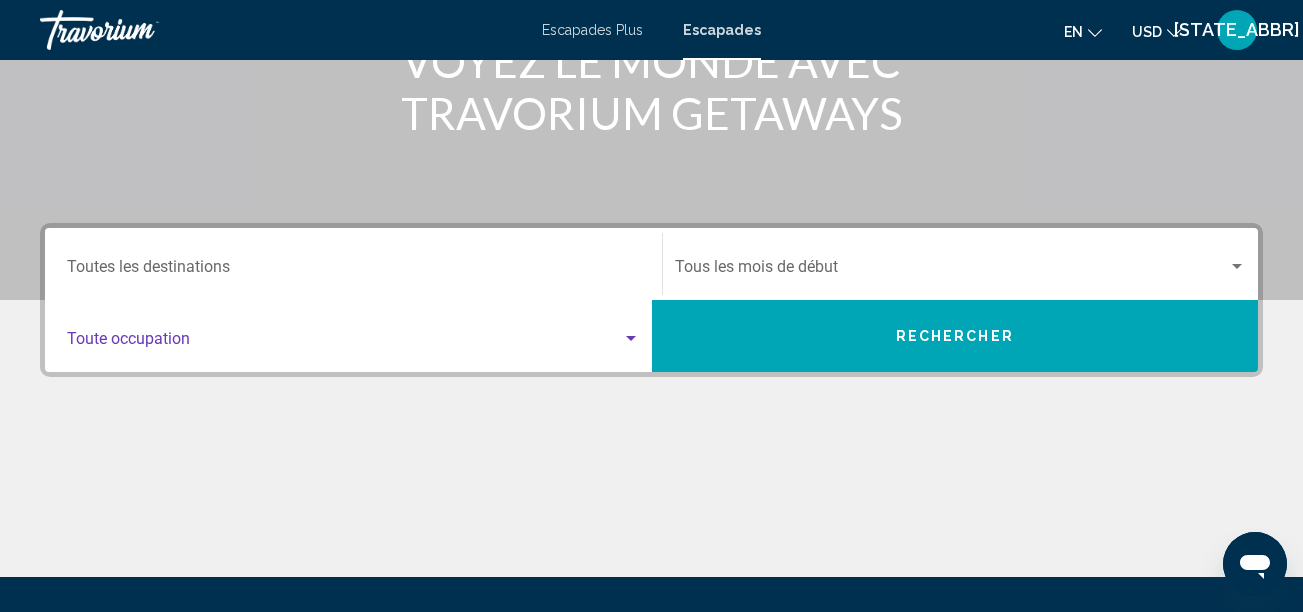 click at bounding box center [344, 343] 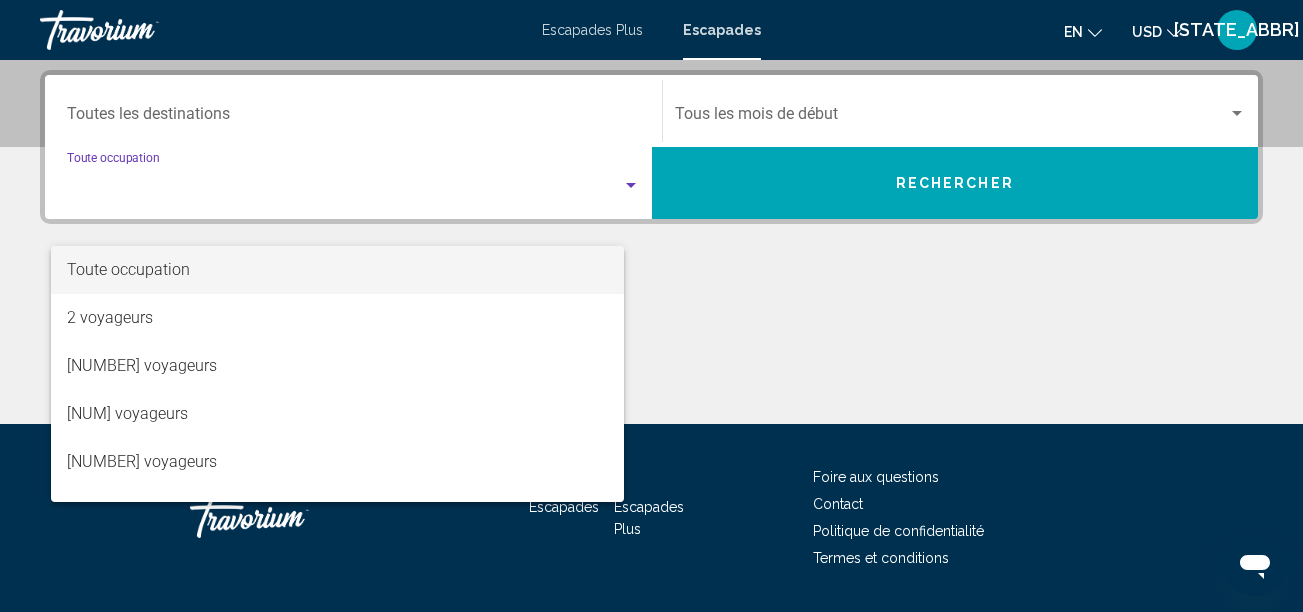 scroll, scrollTop: 458, scrollLeft: 0, axis: vertical 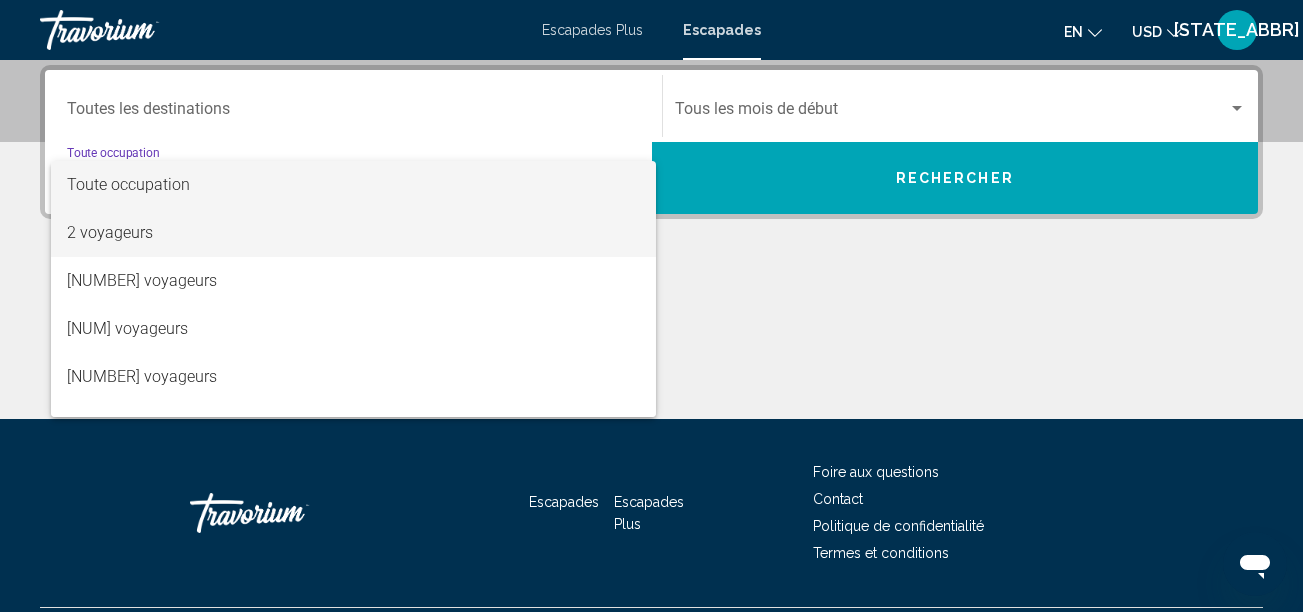 click on "2 voyageurs" at bounding box center (110, 232) 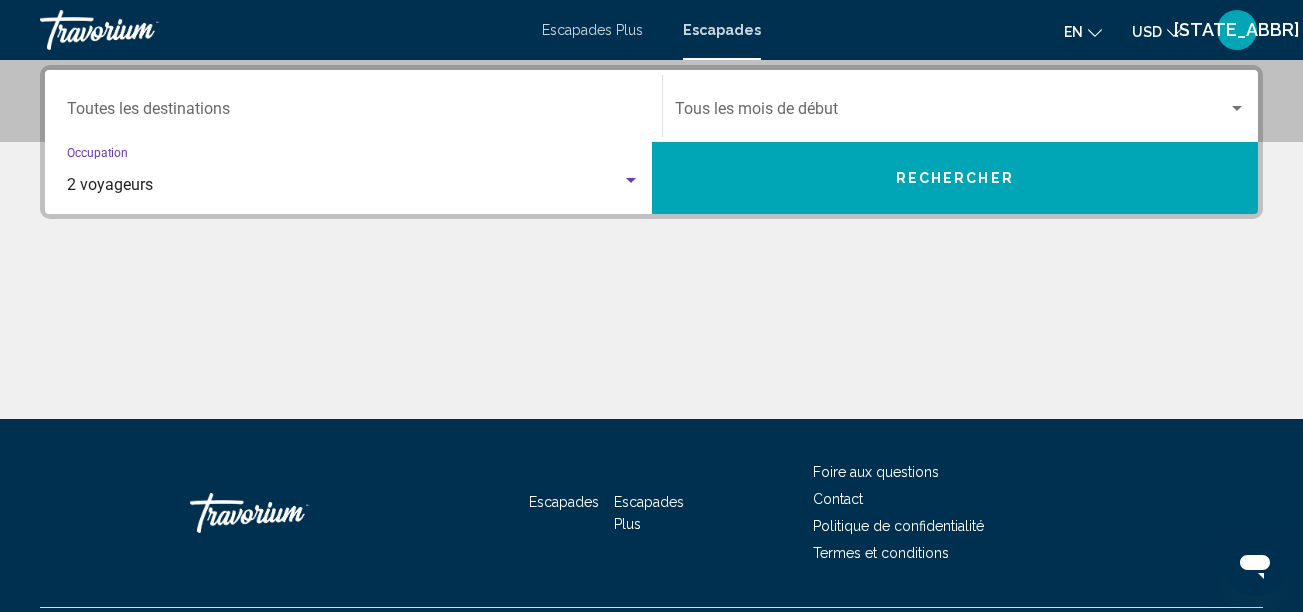 click at bounding box center (952, 113) 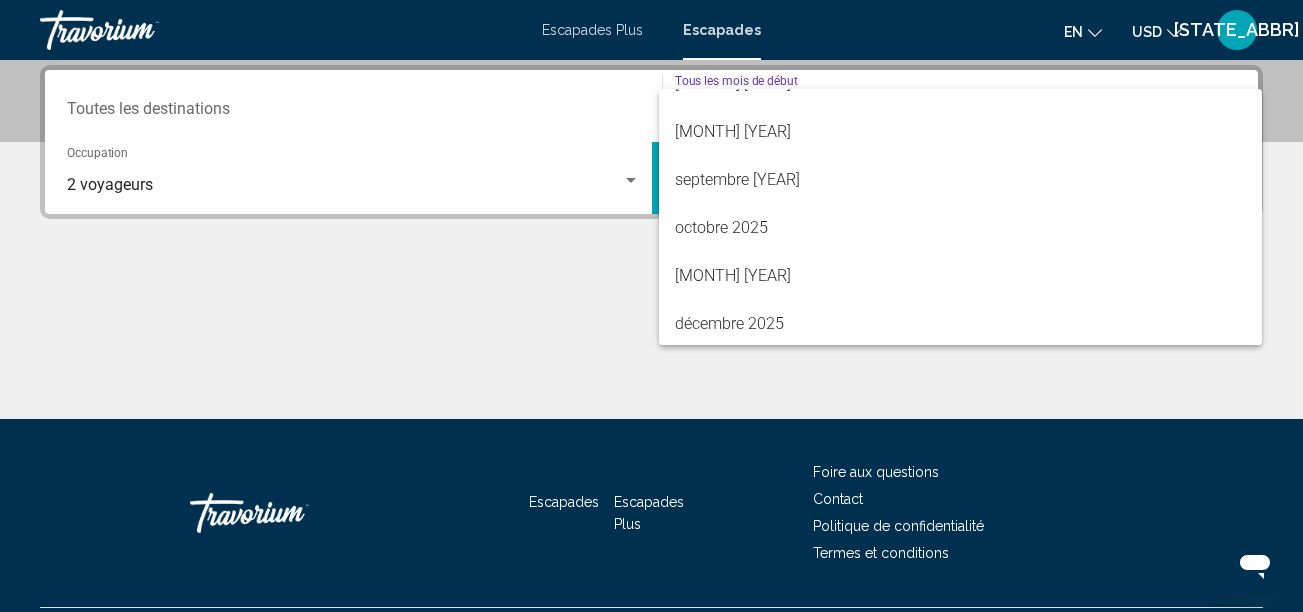 scroll, scrollTop: 216, scrollLeft: 0, axis: vertical 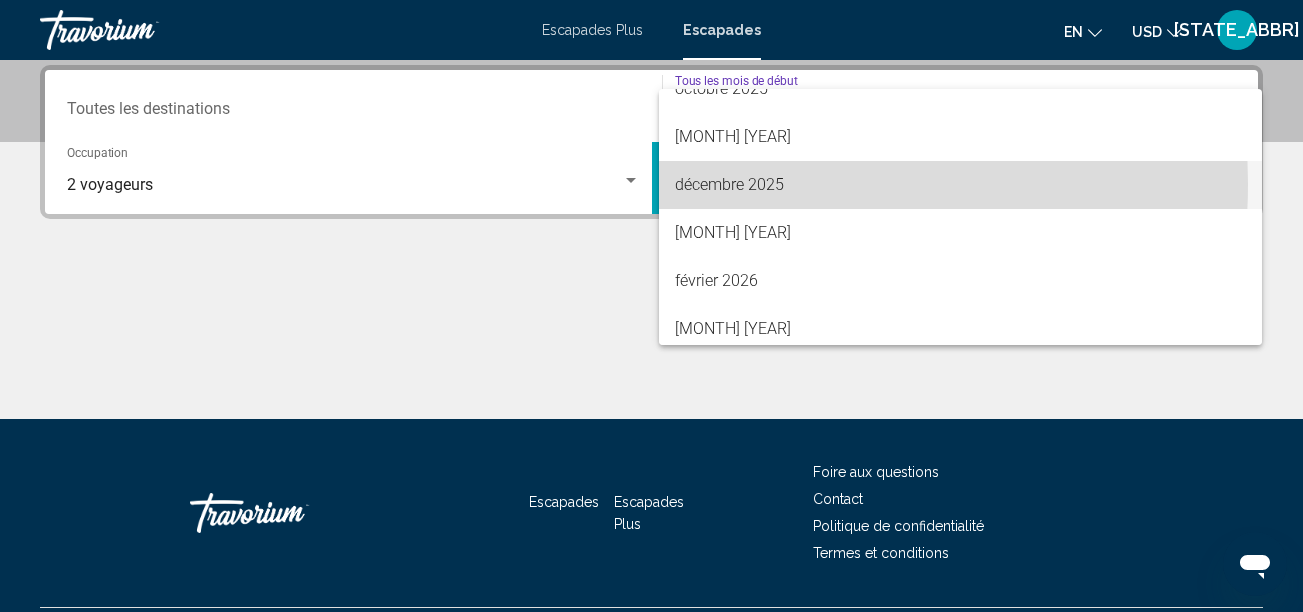 click on "décembre 2025" at bounding box center [729, 184] 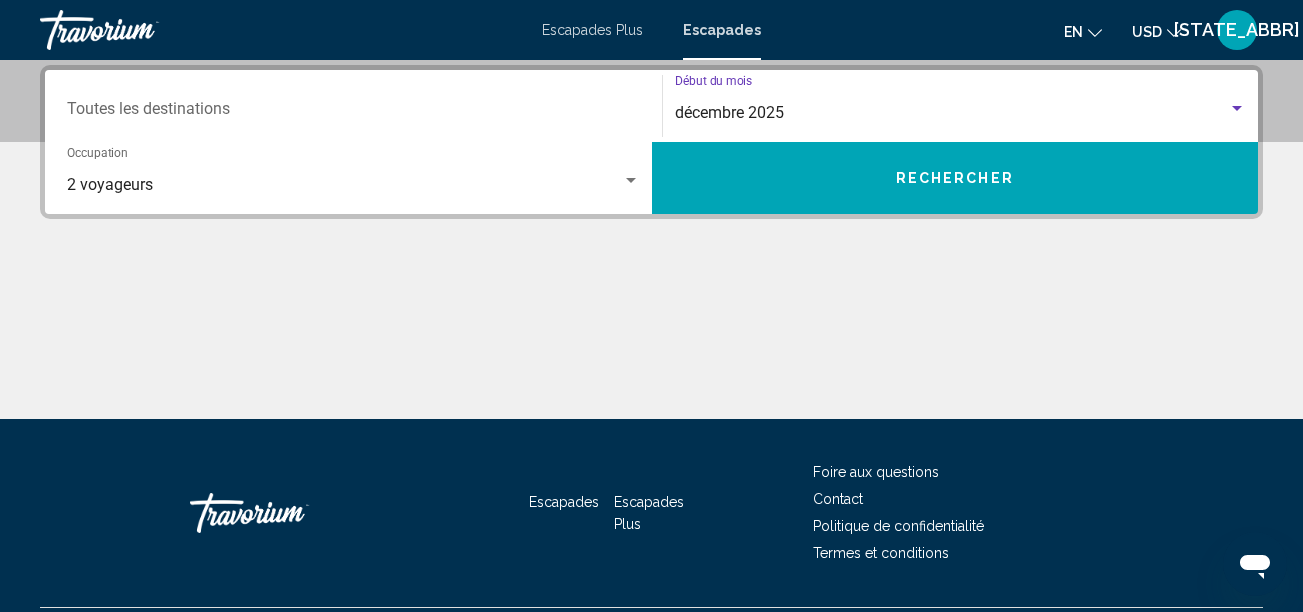 click on "Rechercher" at bounding box center [955, 179] 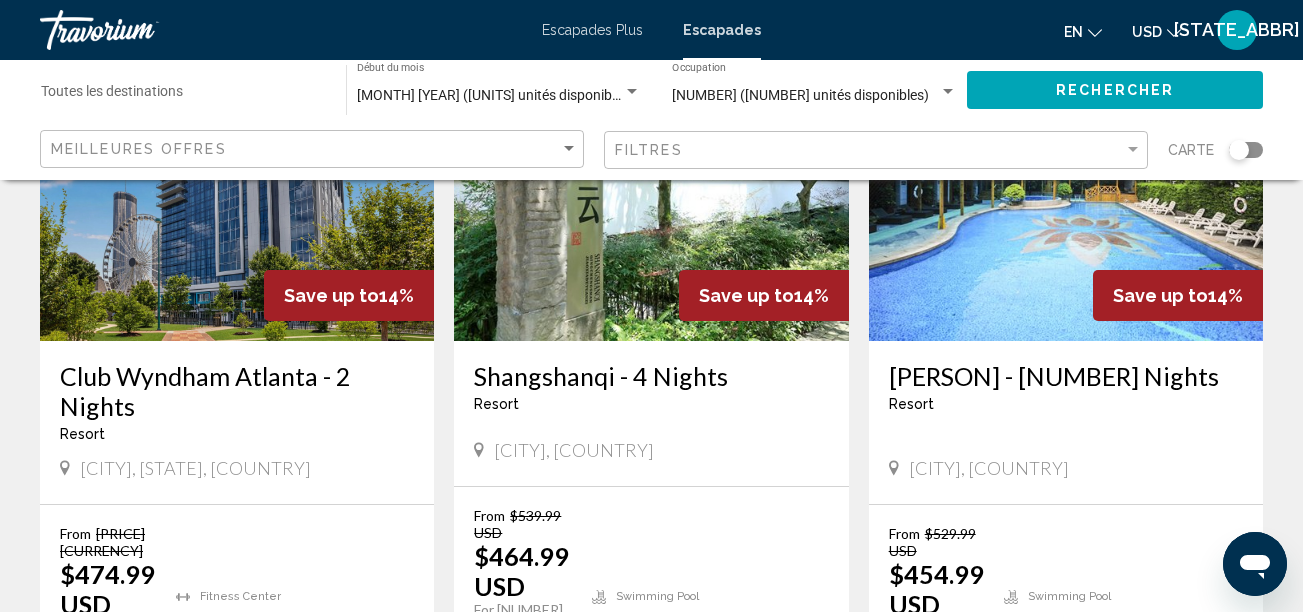 scroll, scrollTop: 0, scrollLeft: 0, axis: both 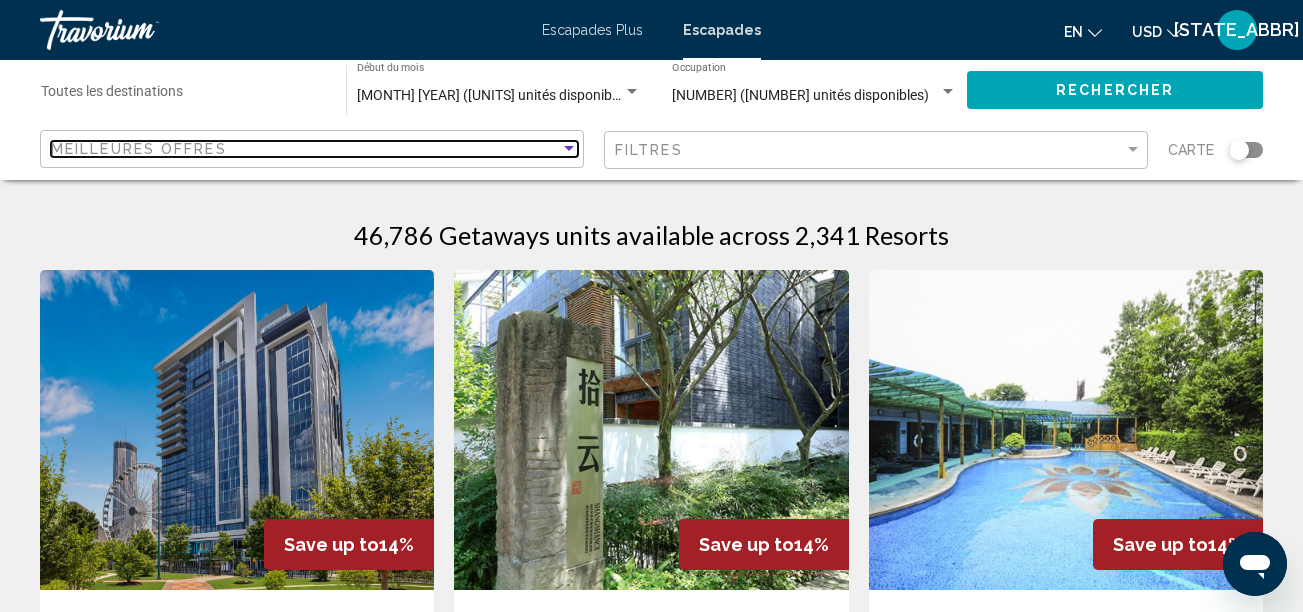 click on "Meilleures offres" at bounding box center [314, 149] 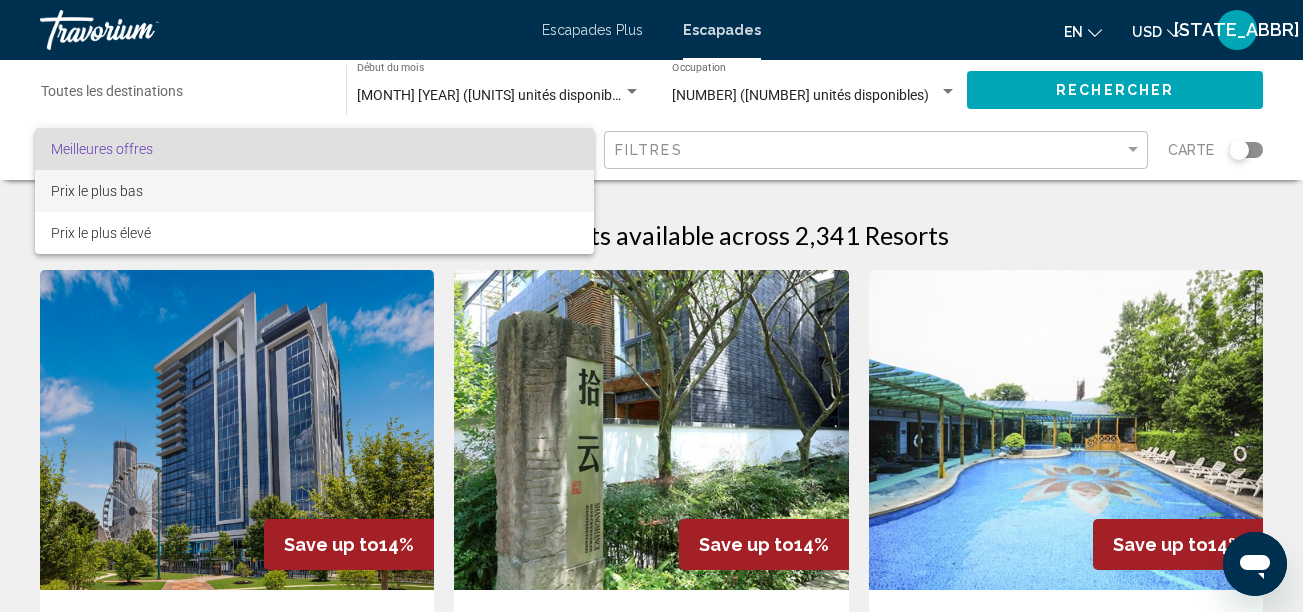 click on "Prix le plus bas" at bounding box center (97, 191) 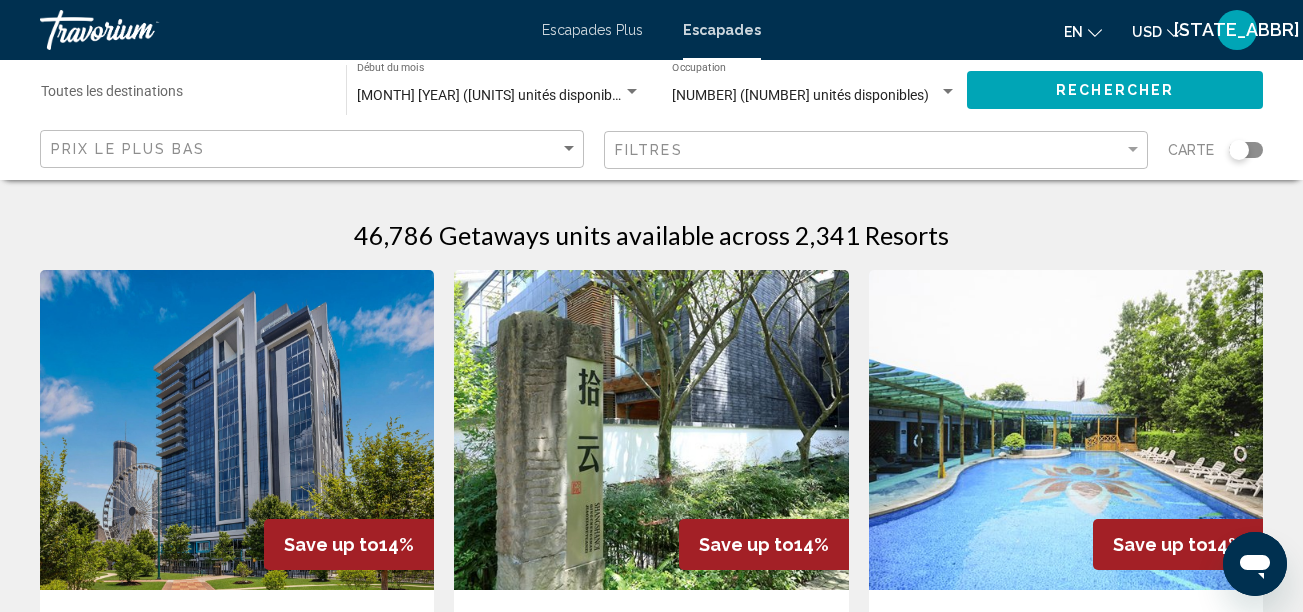 click at bounding box center [1246, 150] 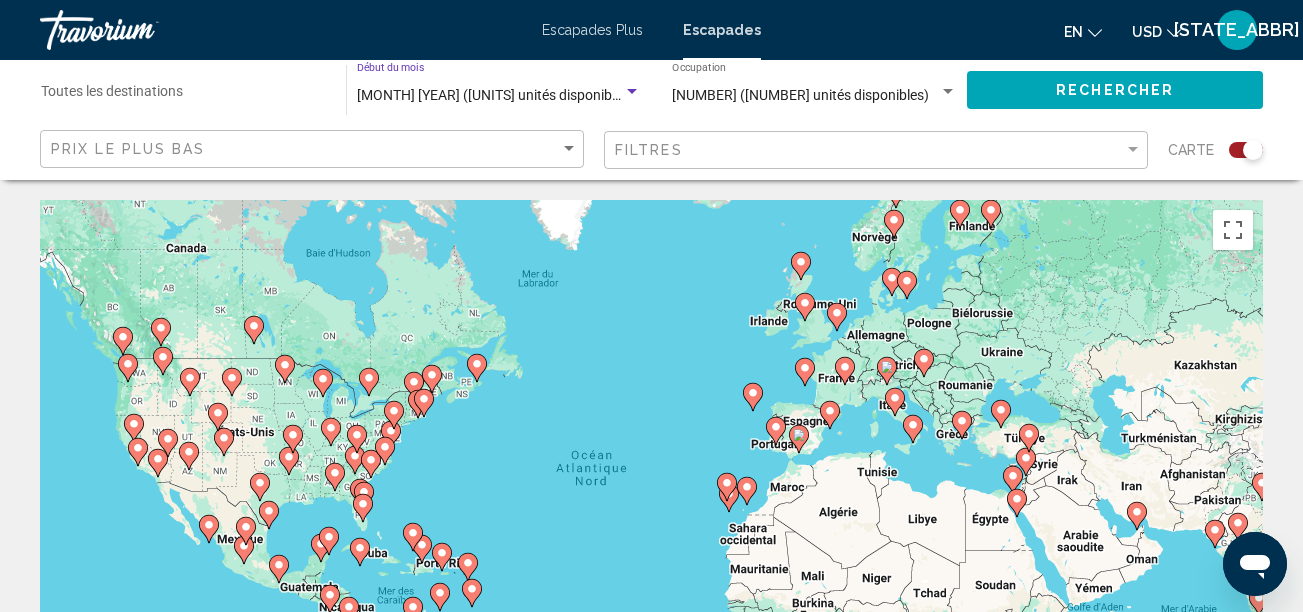 click at bounding box center [632, 92] 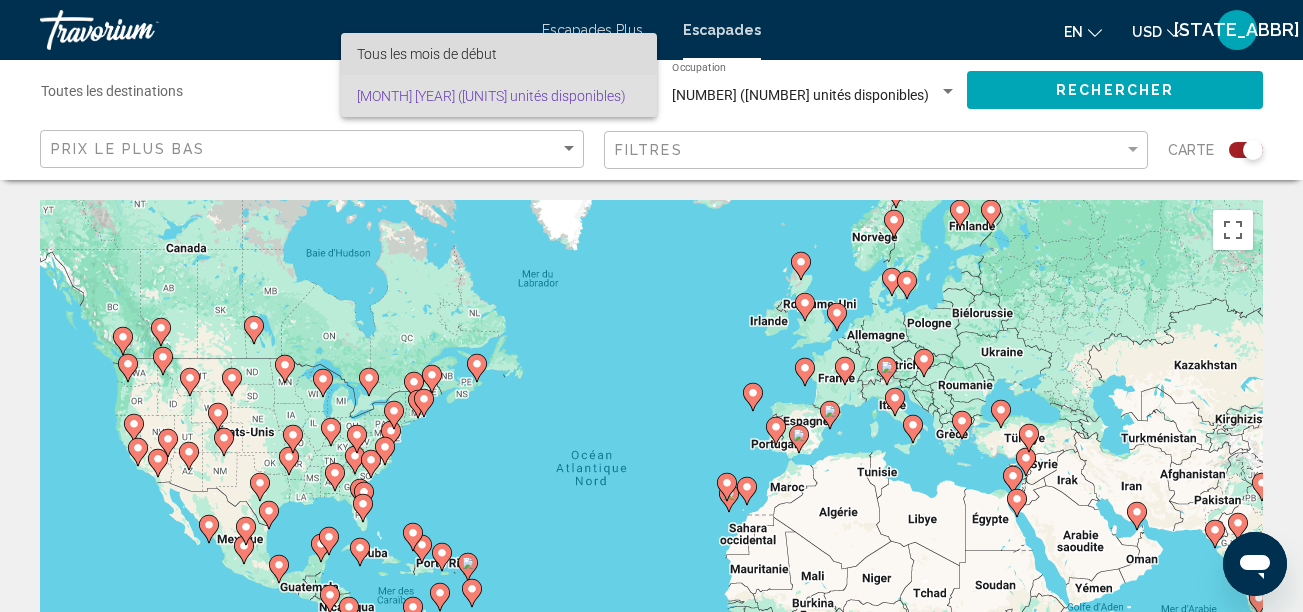 click on "Tous les mois de début" at bounding box center [427, 54] 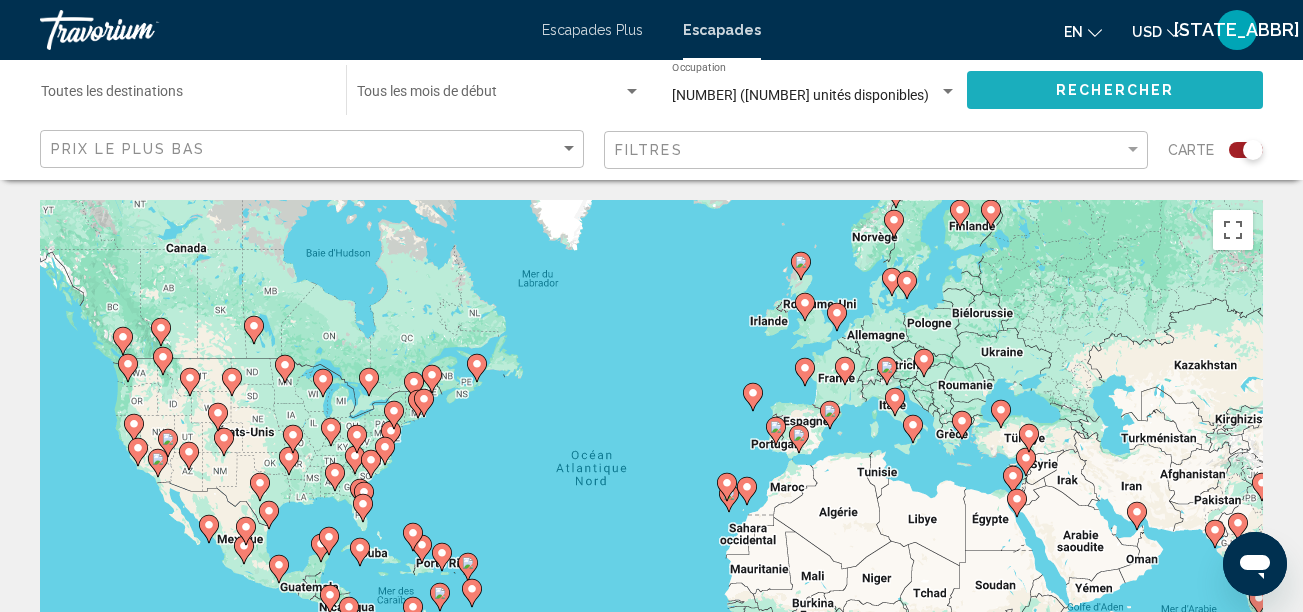 click on "Rechercher" at bounding box center [1115, 91] 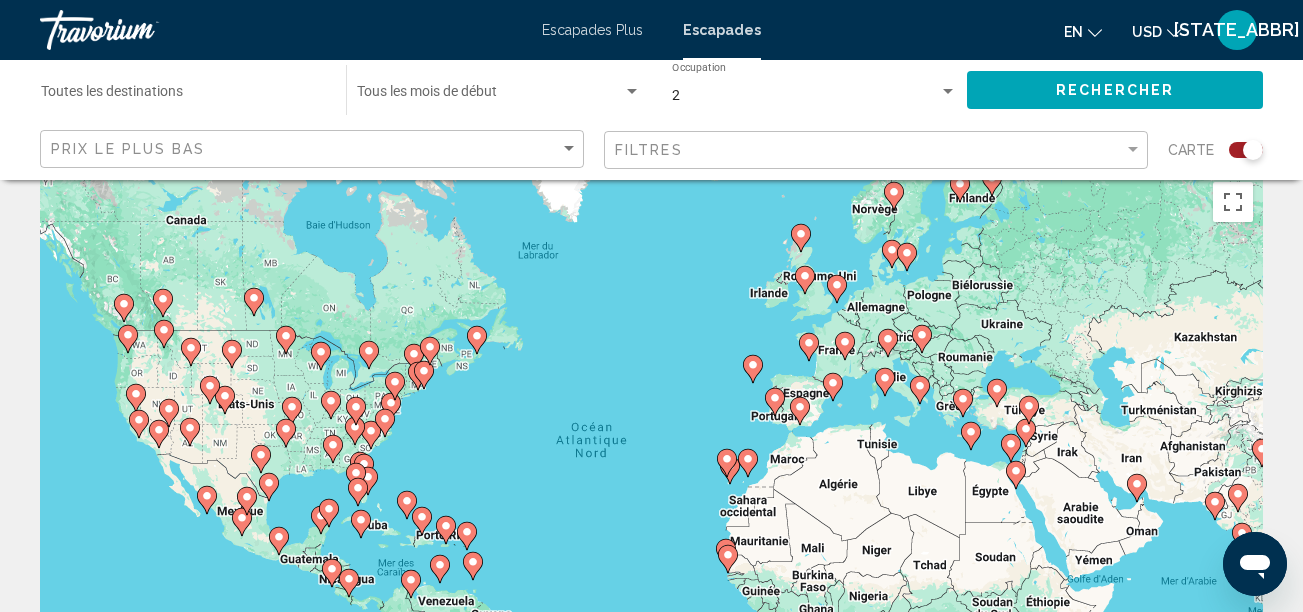 scroll, scrollTop: 0, scrollLeft: 0, axis: both 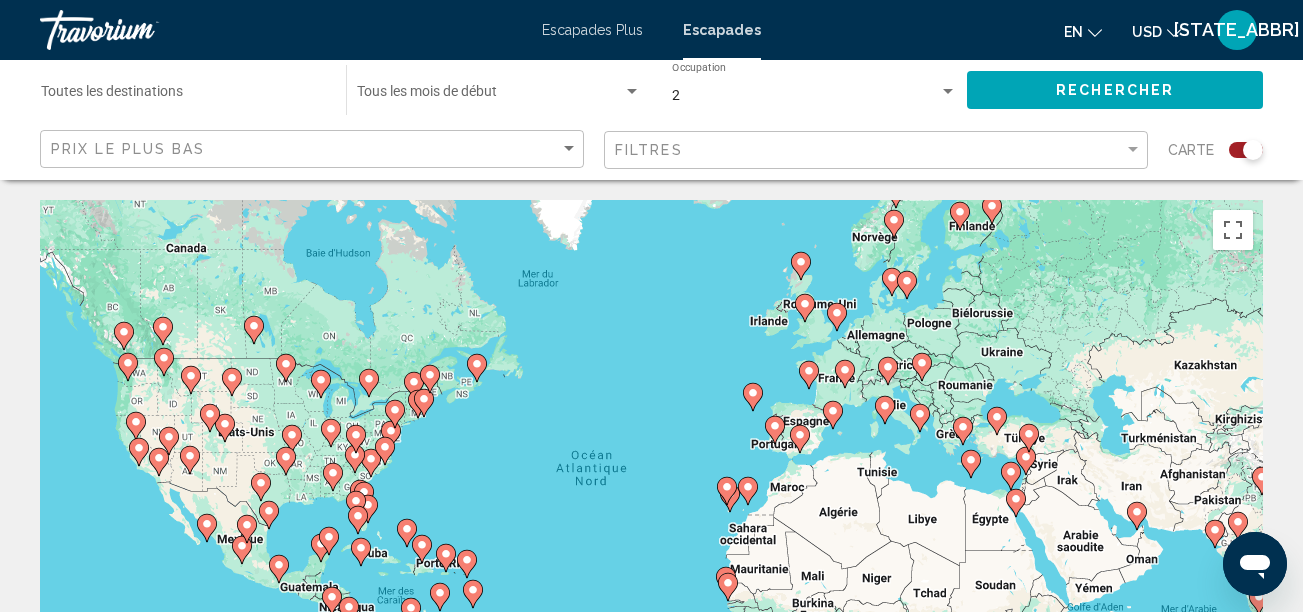click at bounding box center [1011, 472] 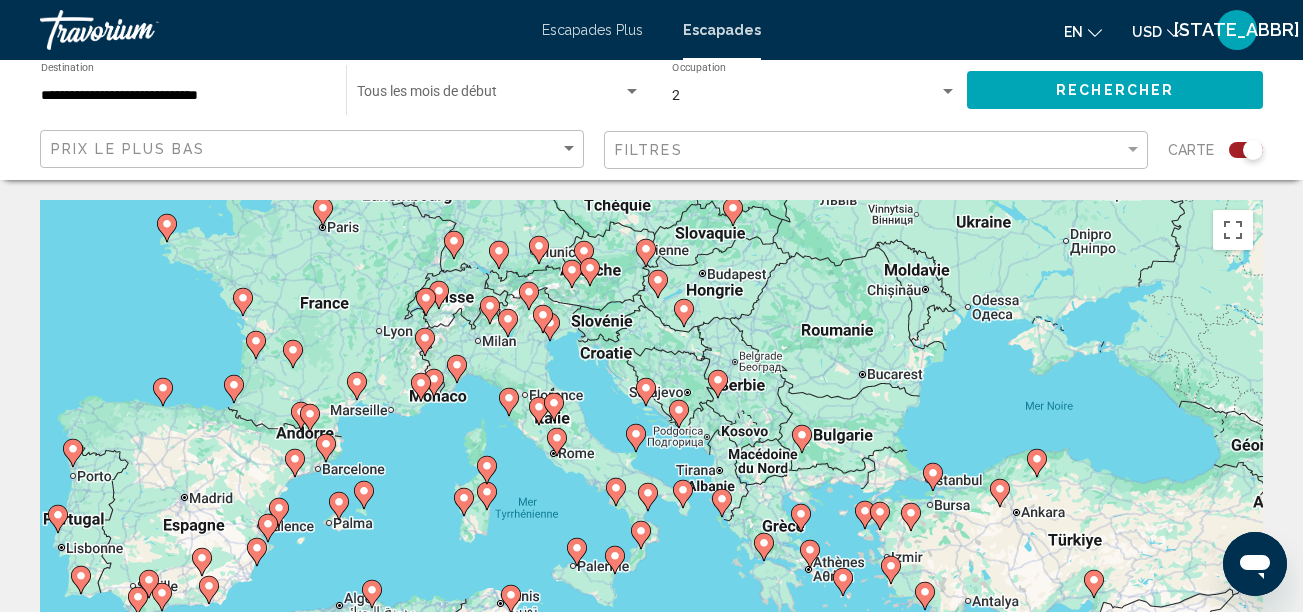 click at bounding box center (1009, 644) 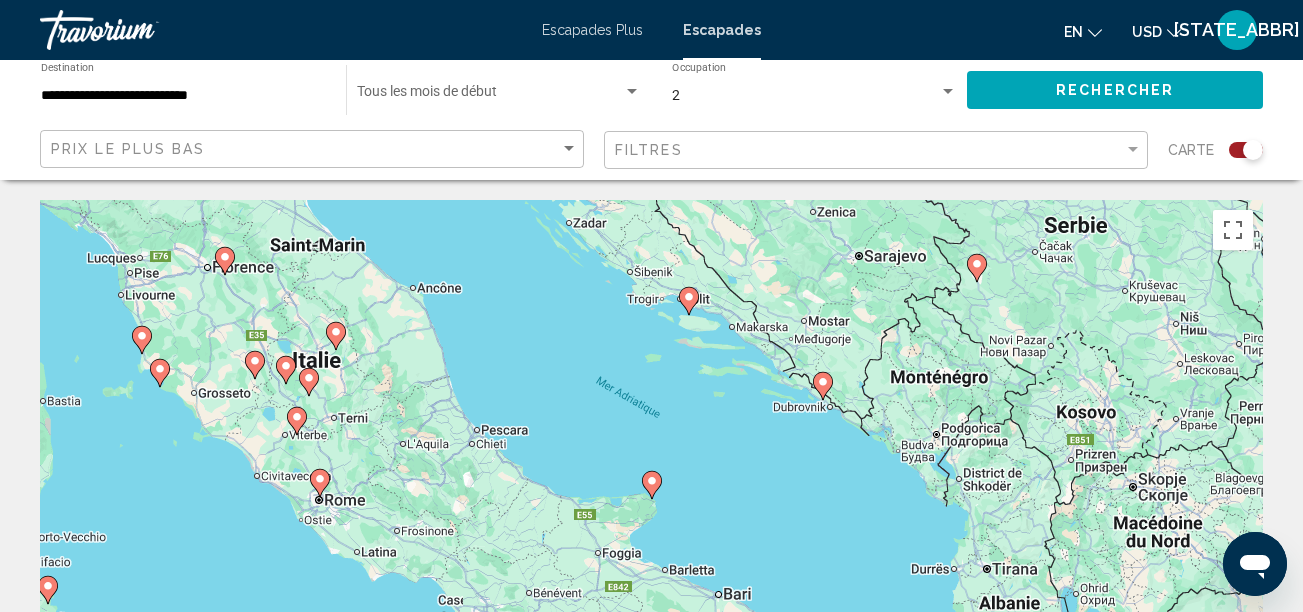 click at bounding box center (297, 417) 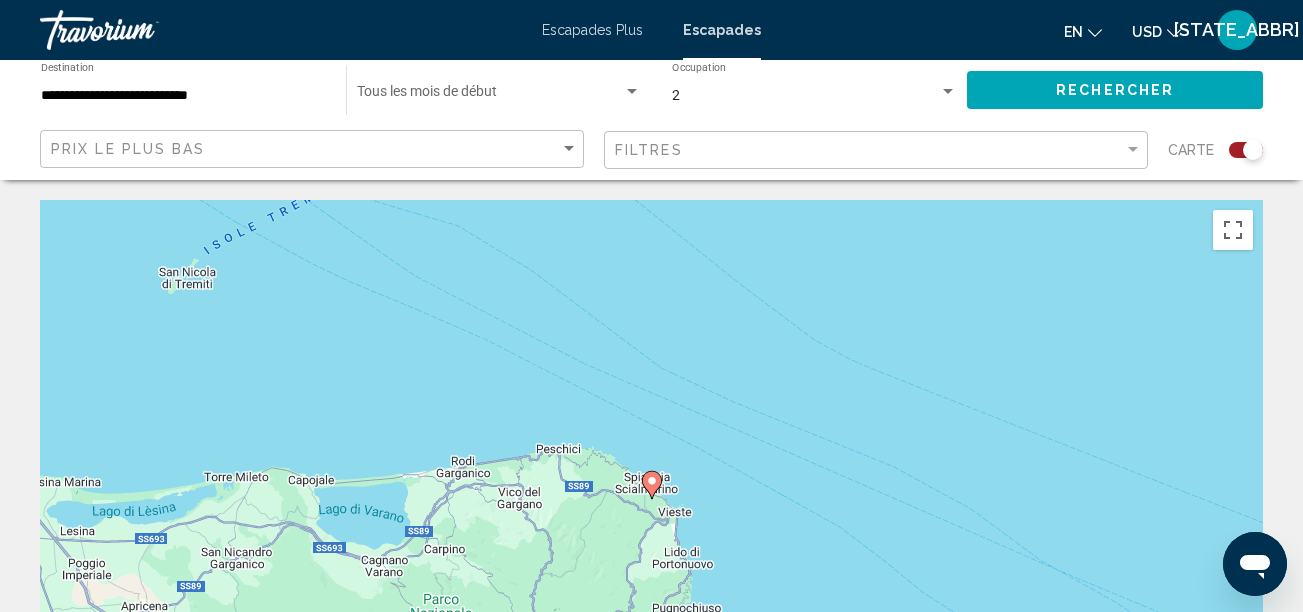 click at bounding box center (652, 481) 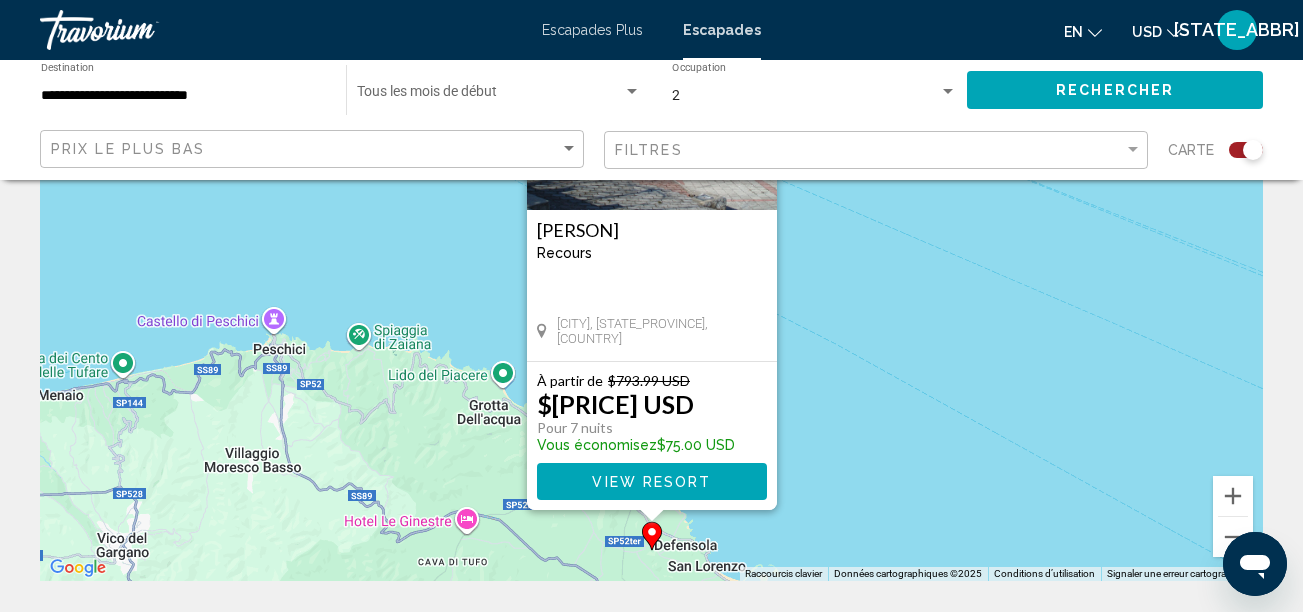 scroll, scrollTop: 300, scrollLeft: 0, axis: vertical 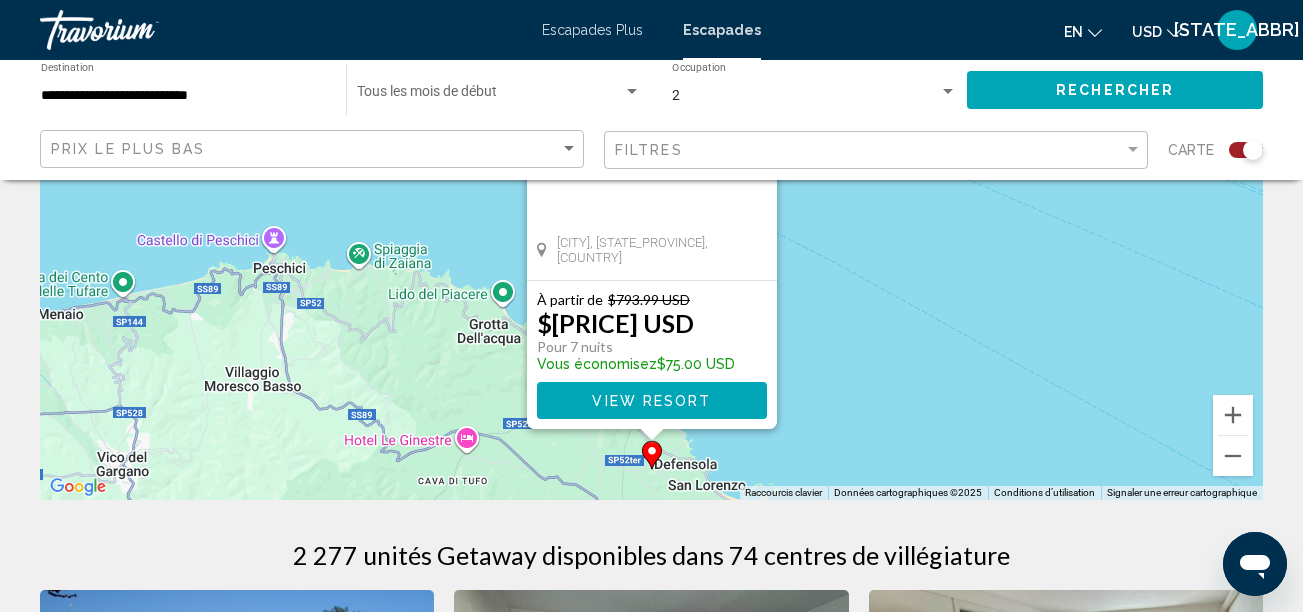 click on "This is an adults only resort
Vieste, [FOGGIA], [ITALIE] À partir de $793.99 USD 718,99 $US Pour 7 nuits Vous économisez  $75.00 USD  View Resort" at bounding box center [651, 200] 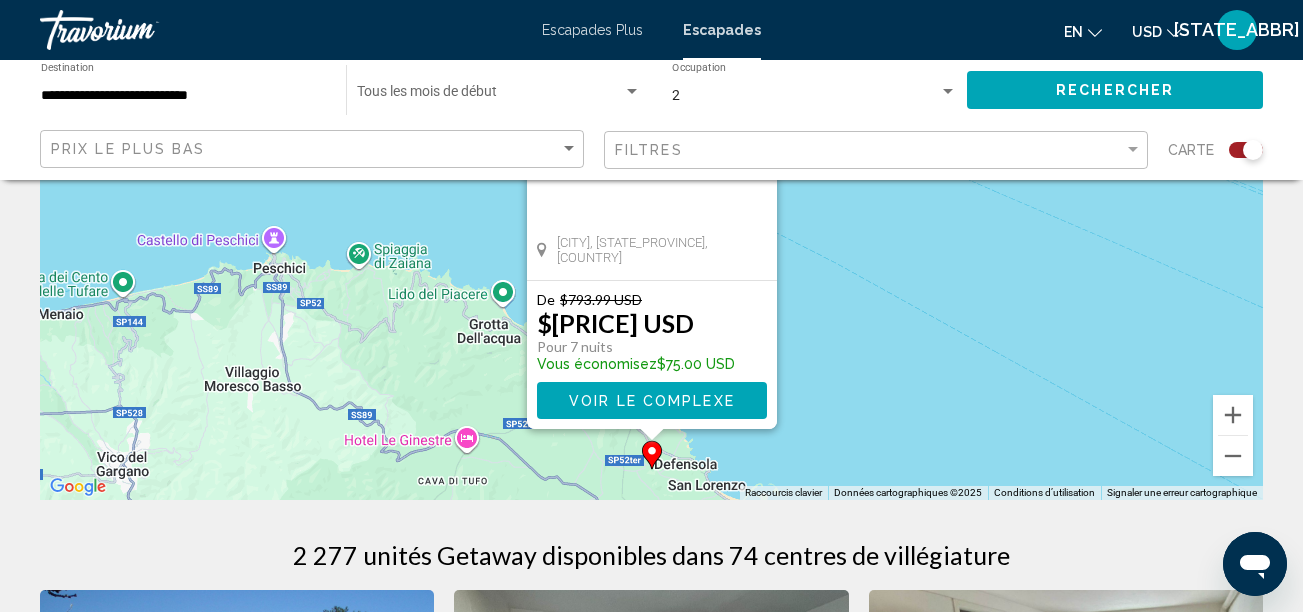 click on "Voir le complexe" at bounding box center (652, 401) 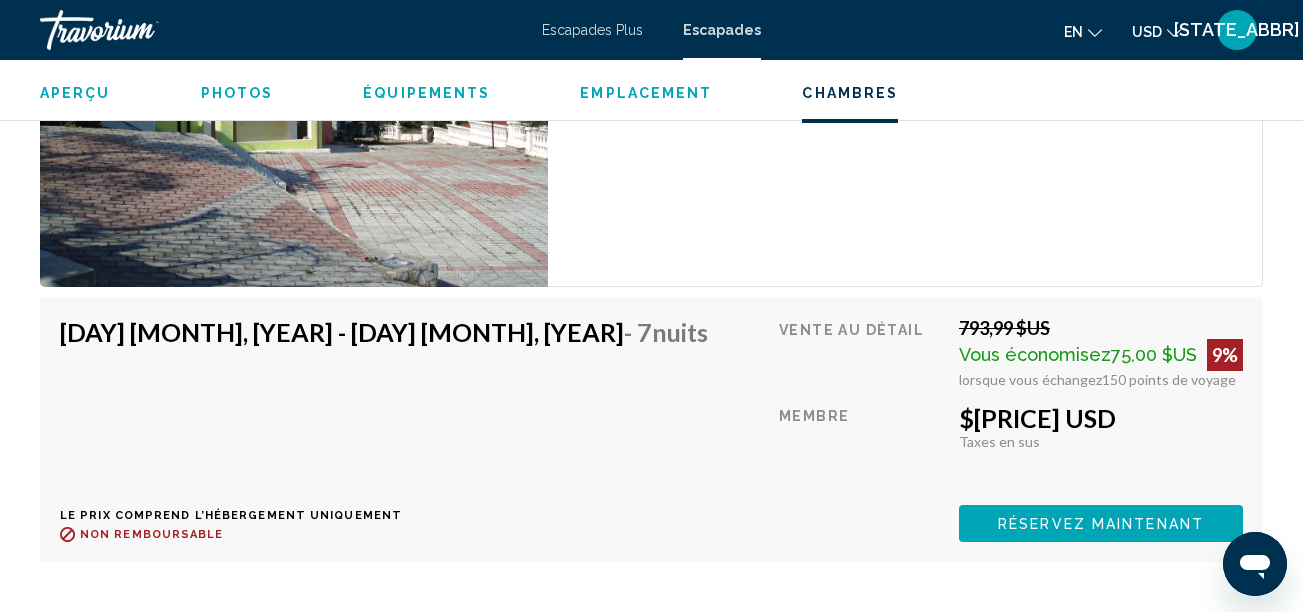 scroll, scrollTop: 3229, scrollLeft: 0, axis: vertical 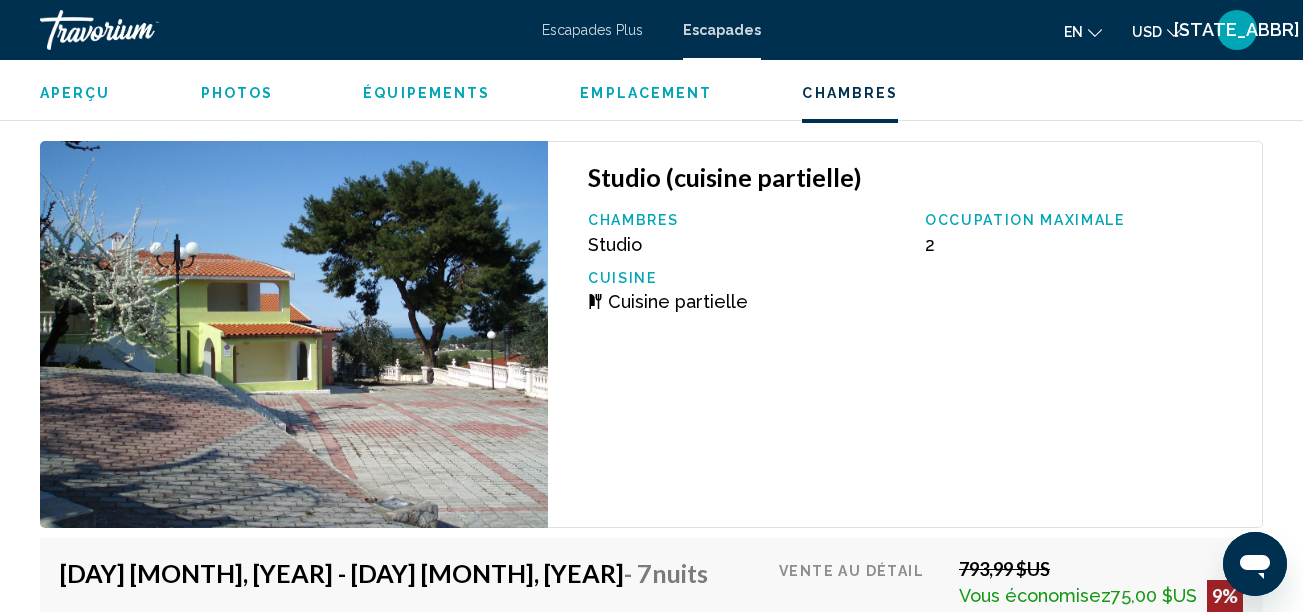 click on "[STATE_ABBR]" at bounding box center (1237, 30) 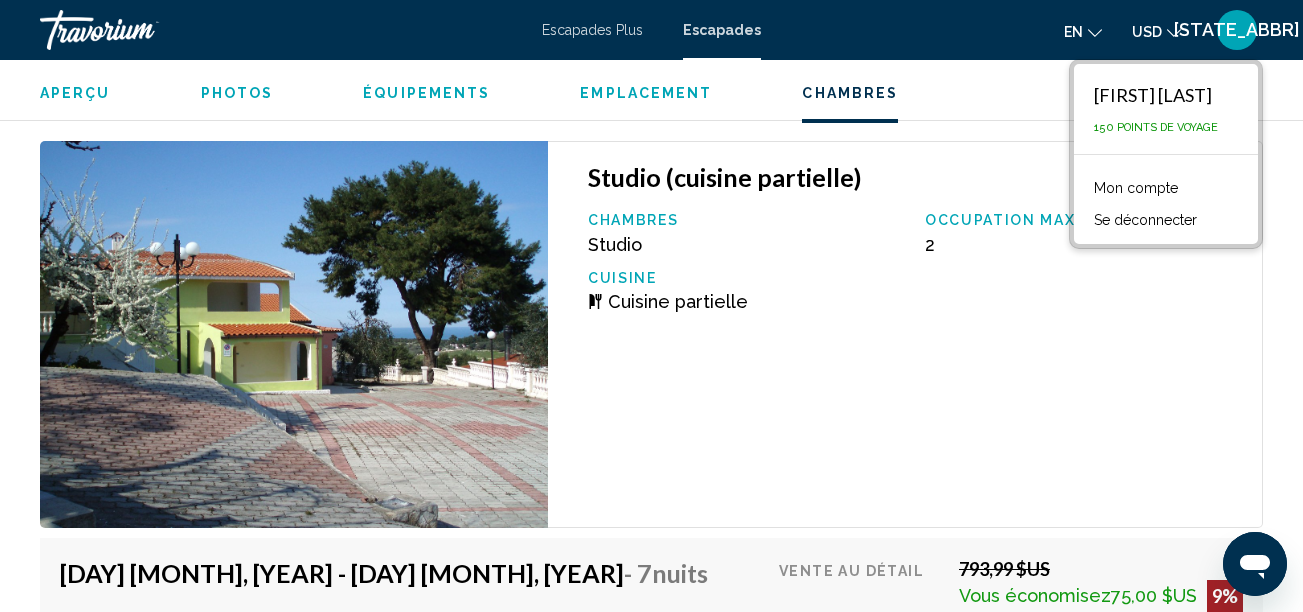 click on "Escapades Plus" at bounding box center (592, 30) 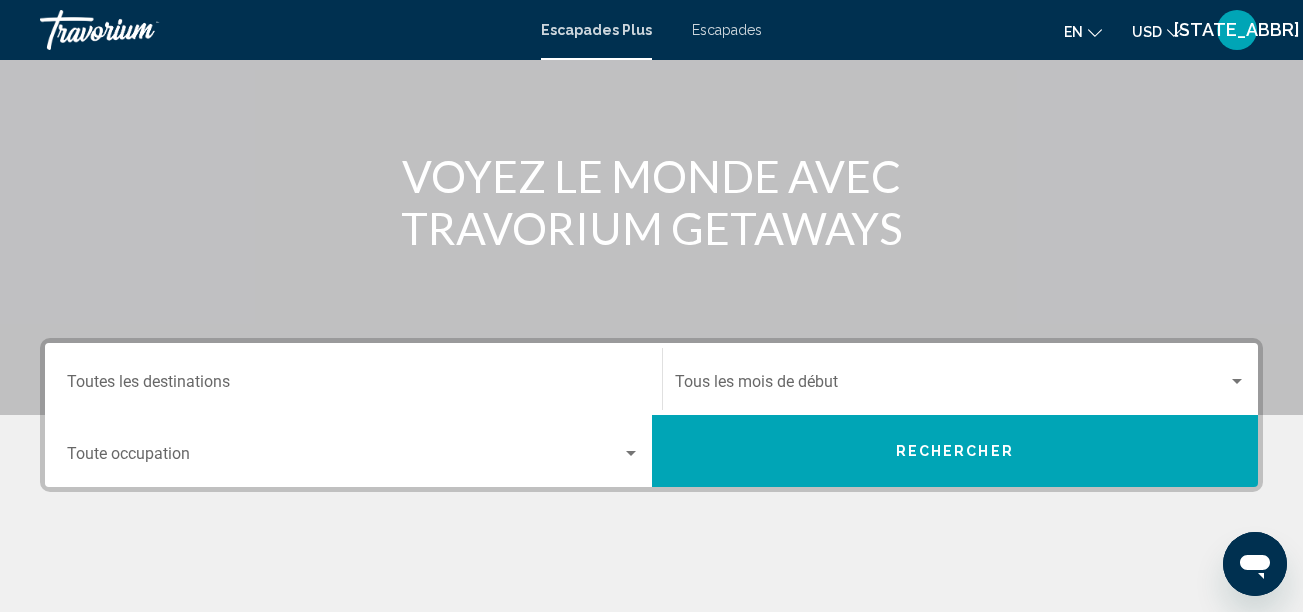 scroll, scrollTop: 0, scrollLeft: 0, axis: both 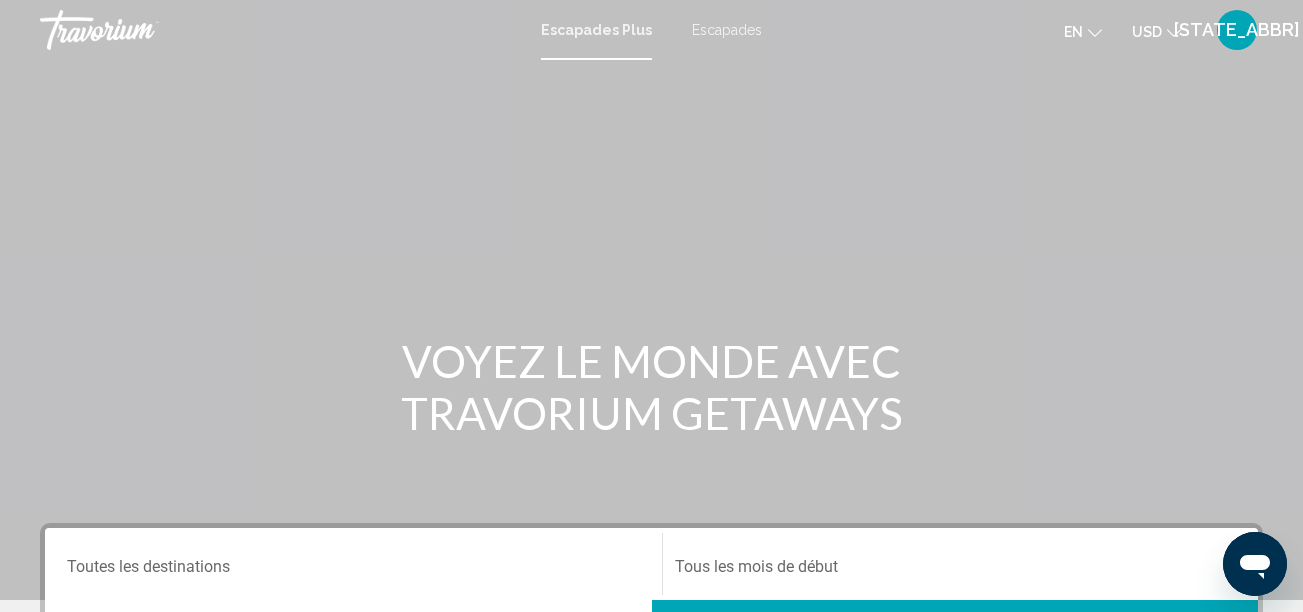 click at bounding box center (140, 30) 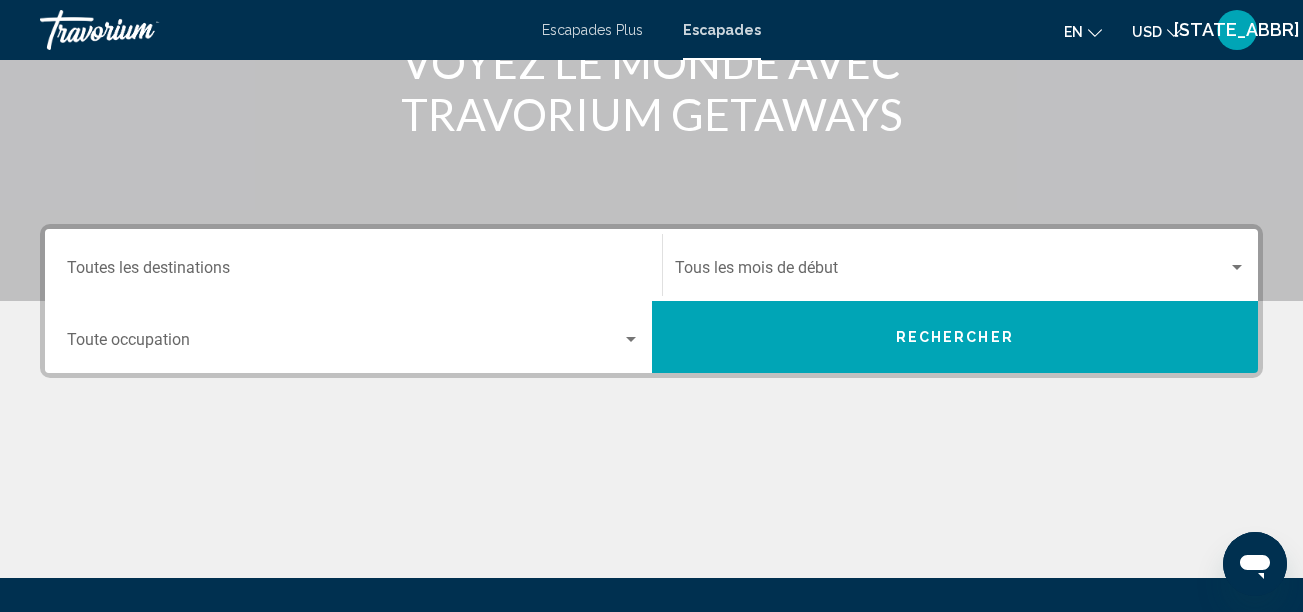 scroll, scrollTop: 300, scrollLeft: 0, axis: vertical 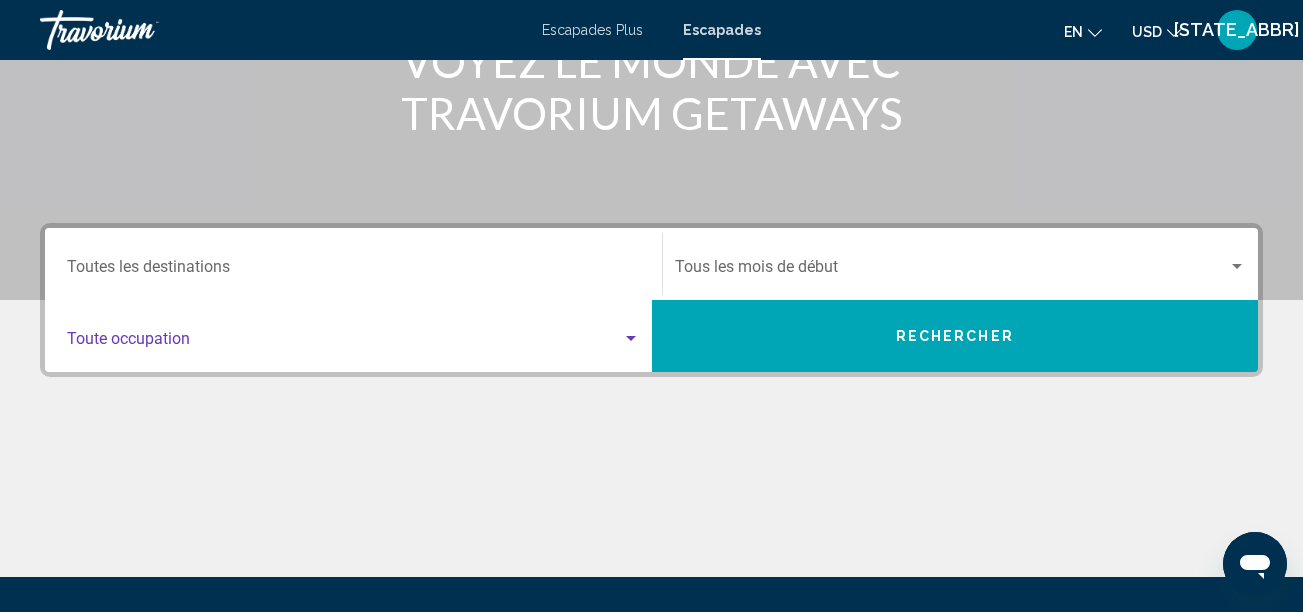 click at bounding box center (631, 338) 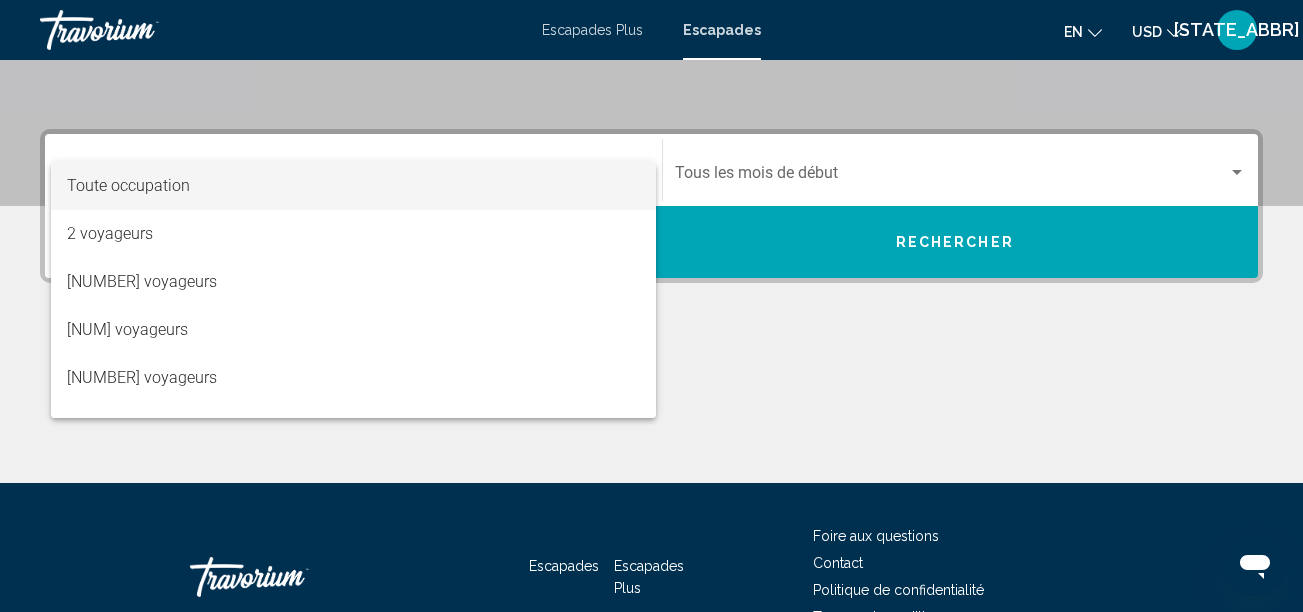 scroll, scrollTop: 458, scrollLeft: 0, axis: vertical 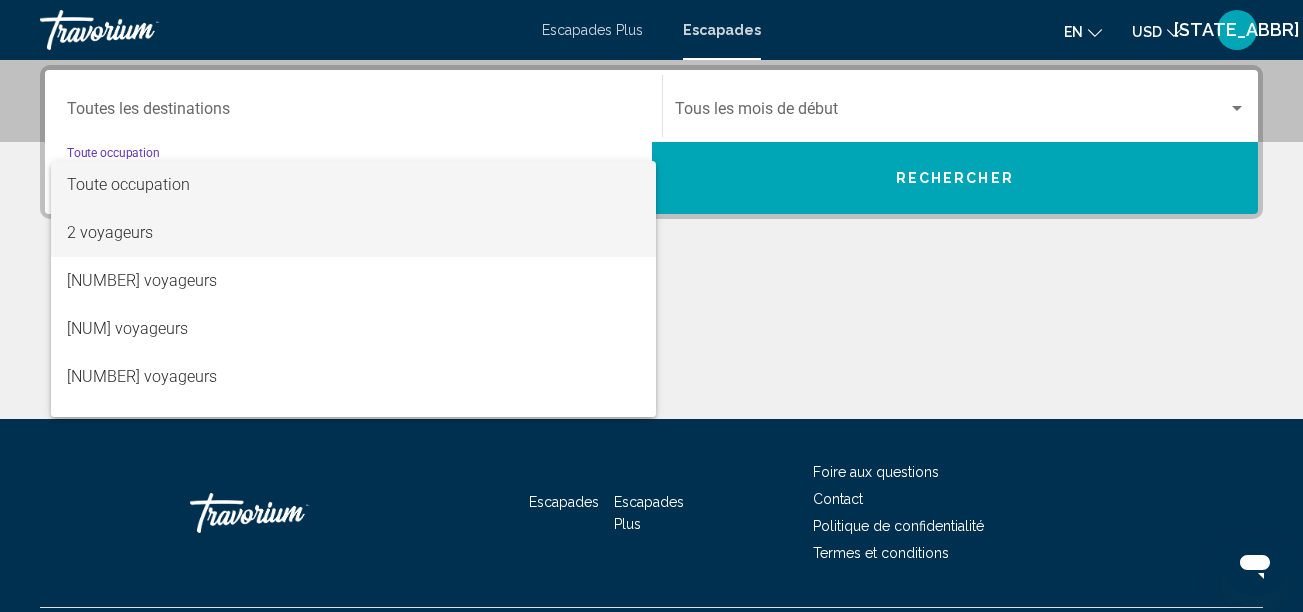 click on "2 voyageurs" at bounding box center (110, 232) 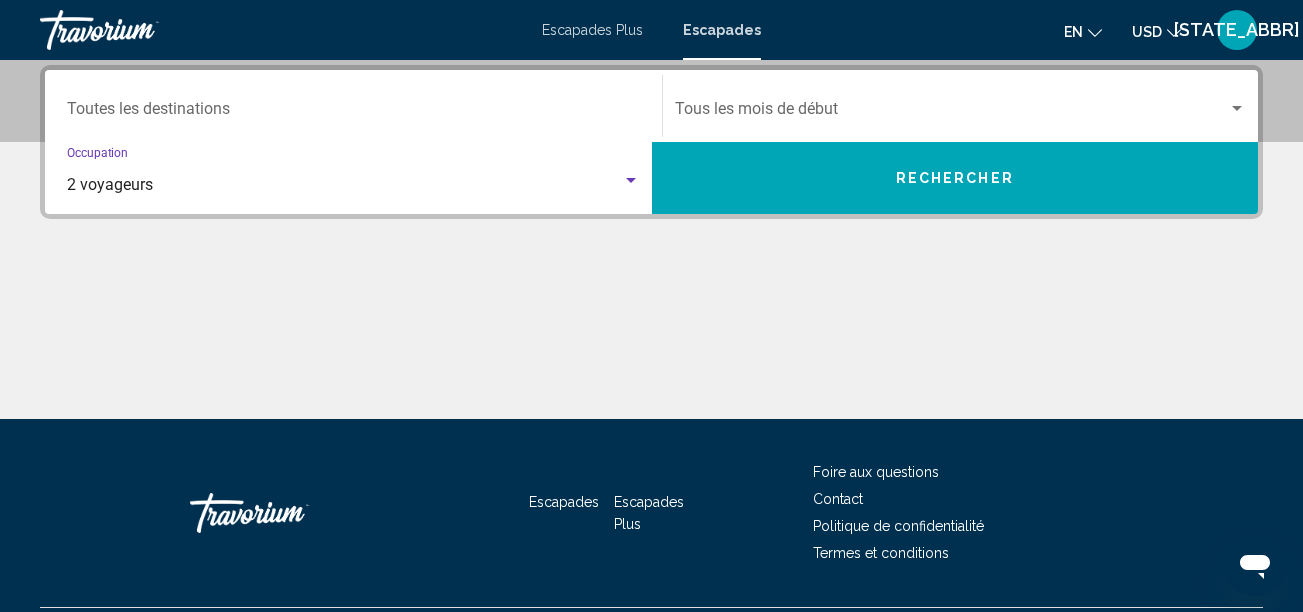 drag, startPoint x: 832, startPoint y: 101, endPoint x: 839, endPoint y: 110, distance: 11.401754 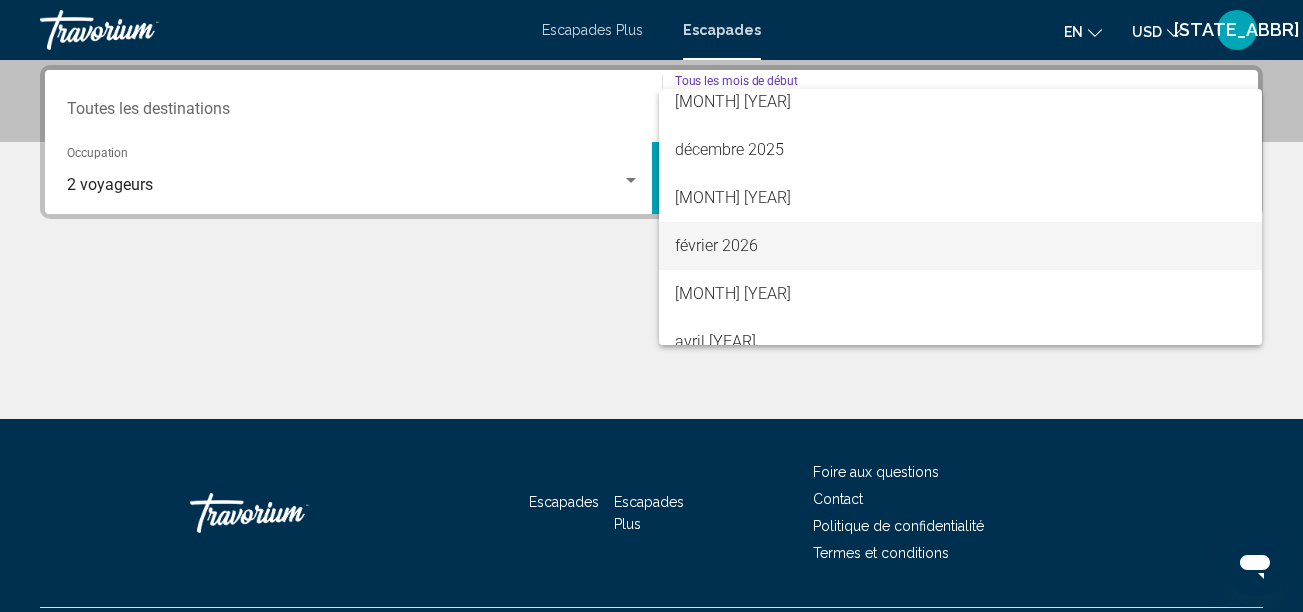 scroll, scrollTop: 300, scrollLeft: 0, axis: vertical 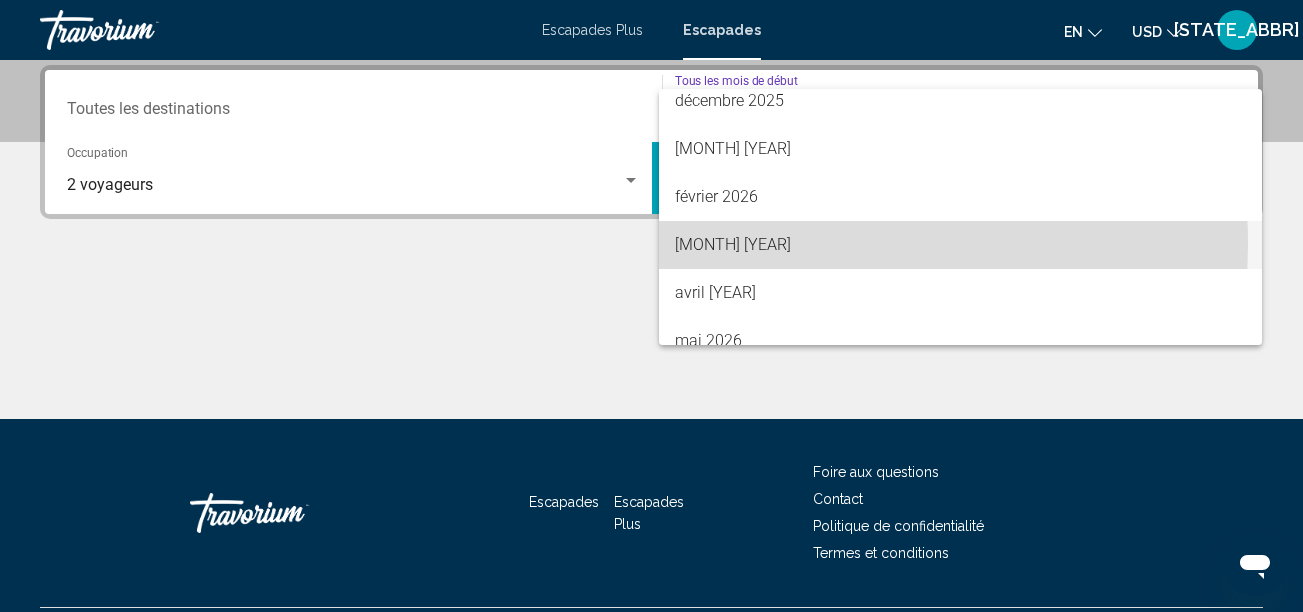 click on "[MONTH] [YEAR]" at bounding box center [733, 244] 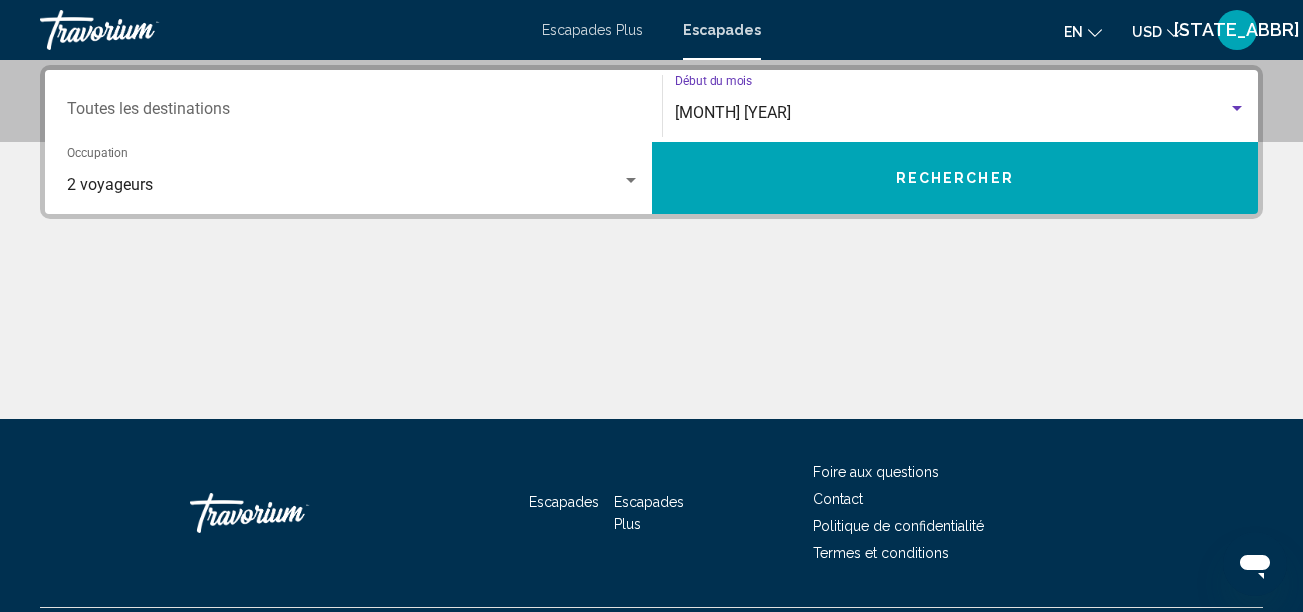 click at bounding box center (1237, 108) 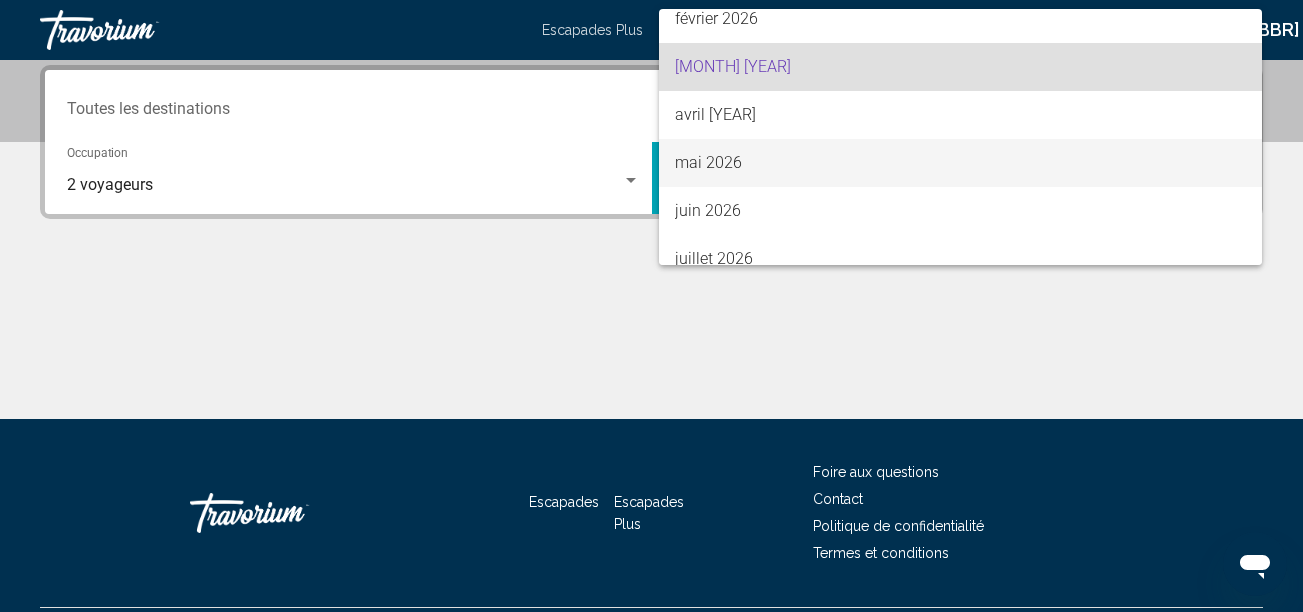 scroll, scrollTop: 416, scrollLeft: 0, axis: vertical 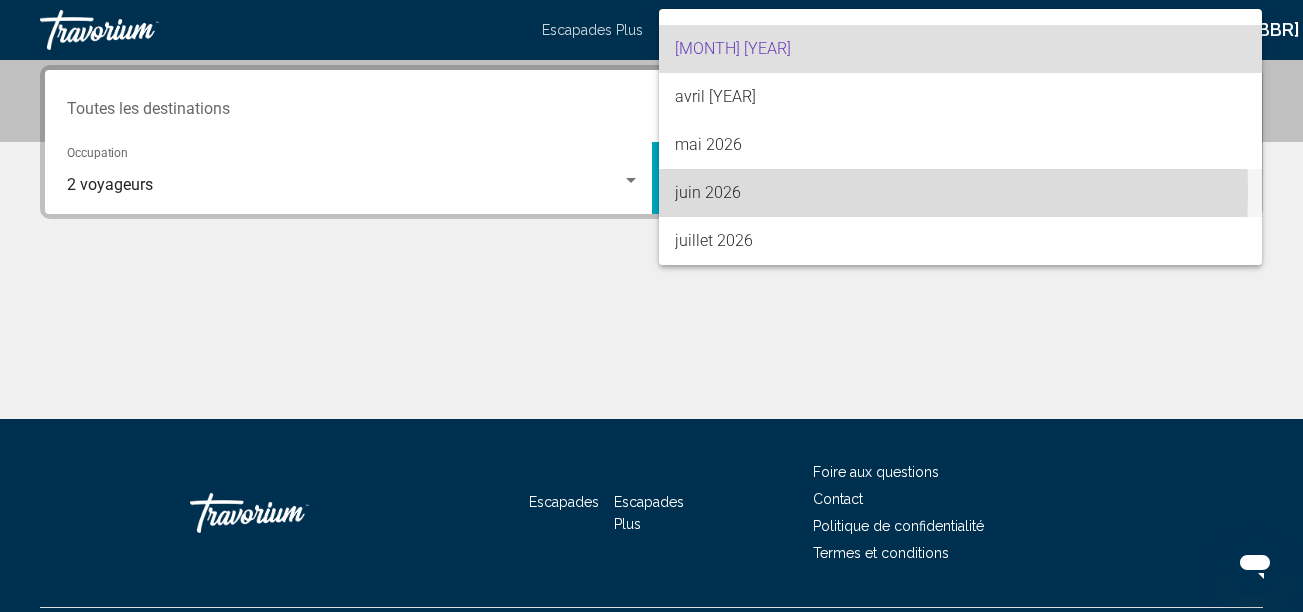 click on "juin 2026" at bounding box center (708, 192) 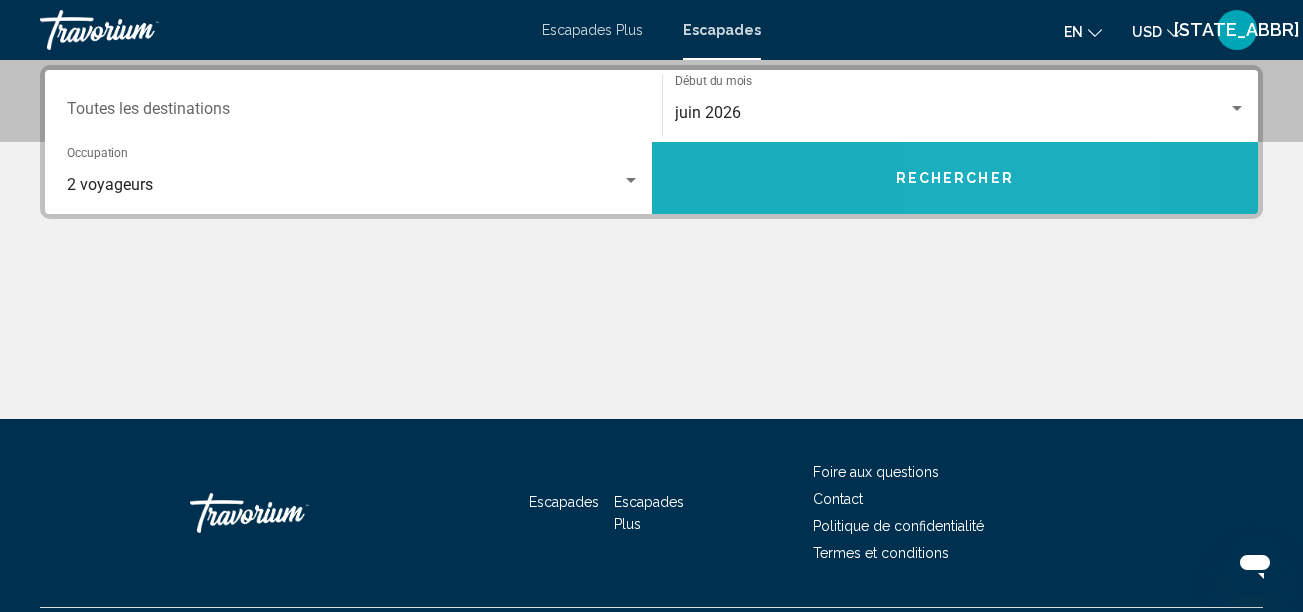 click on "Rechercher" at bounding box center [955, 179] 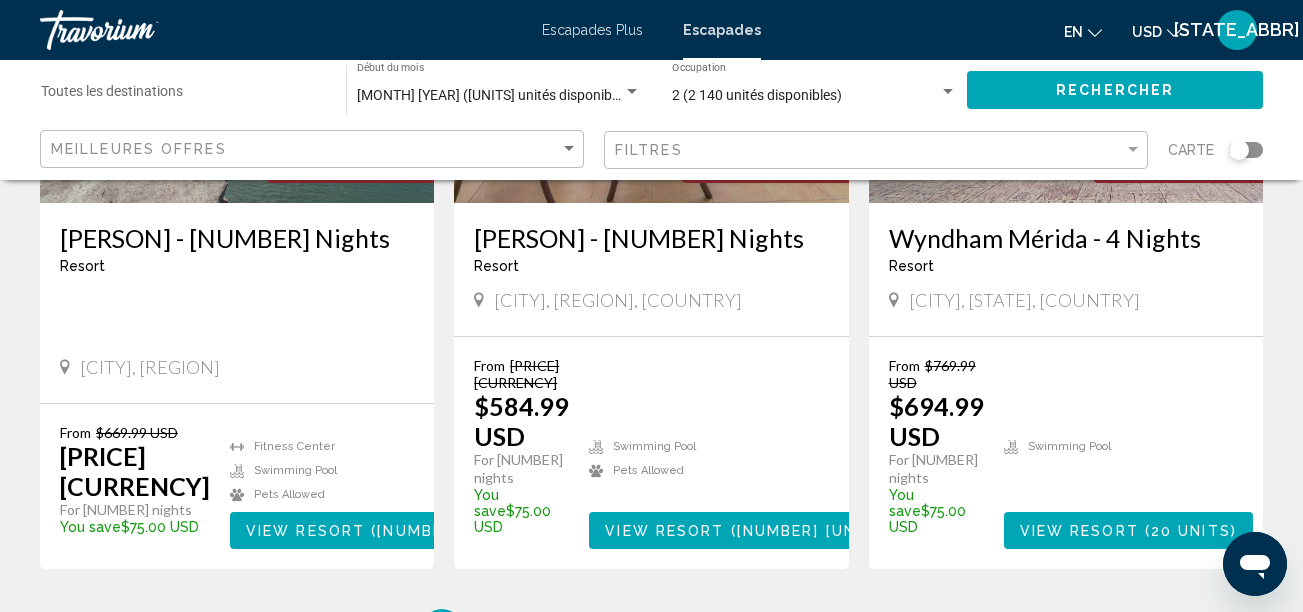 scroll, scrollTop: 2600, scrollLeft: 0, axis: vertical 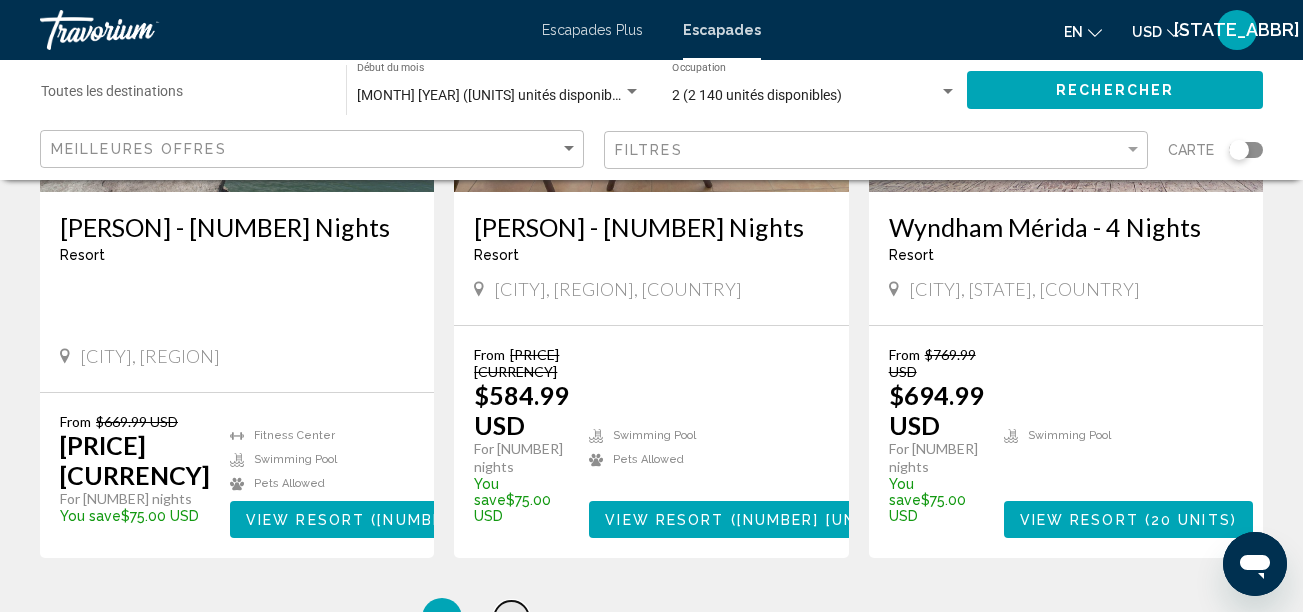 click on "2" at bounding box center (512, 618) 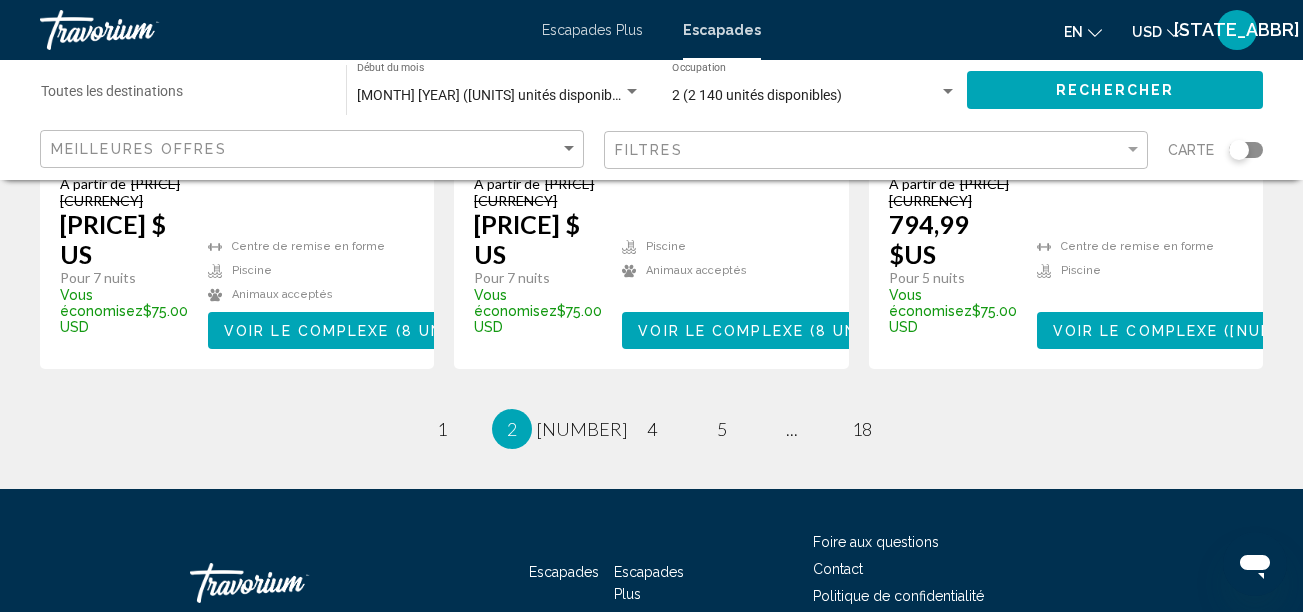 scroll, scrollTop: 2800, scrollLeft: 0, axis: vertical 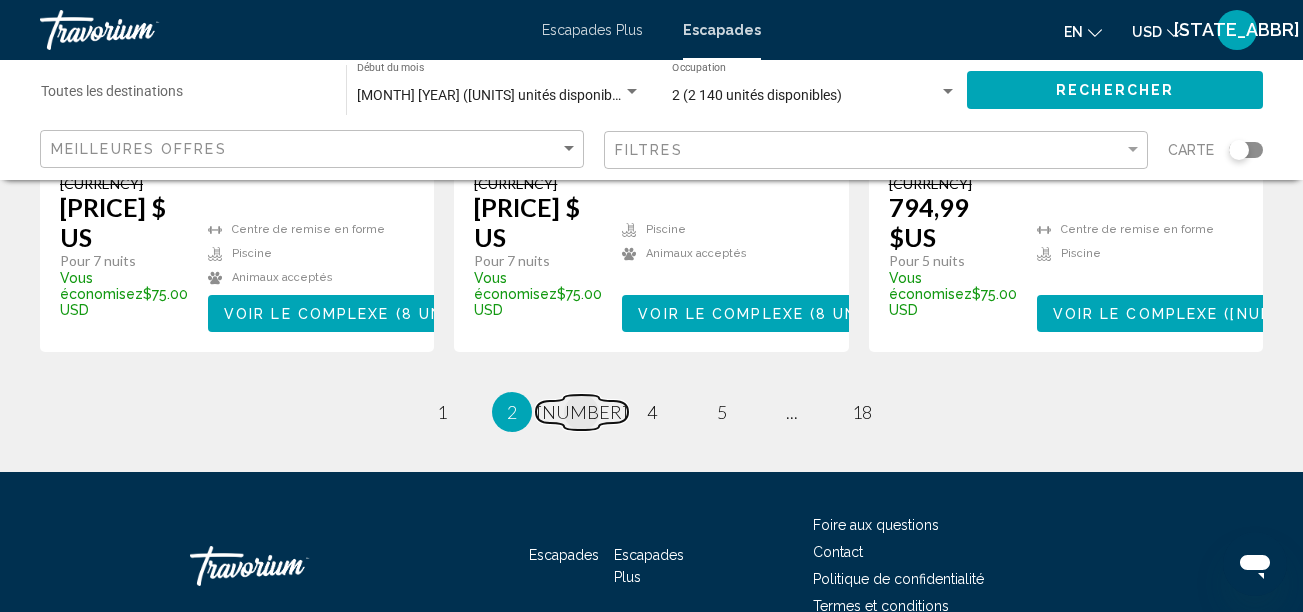 click on "[NUMBER]" at bounding box center (442, 412) 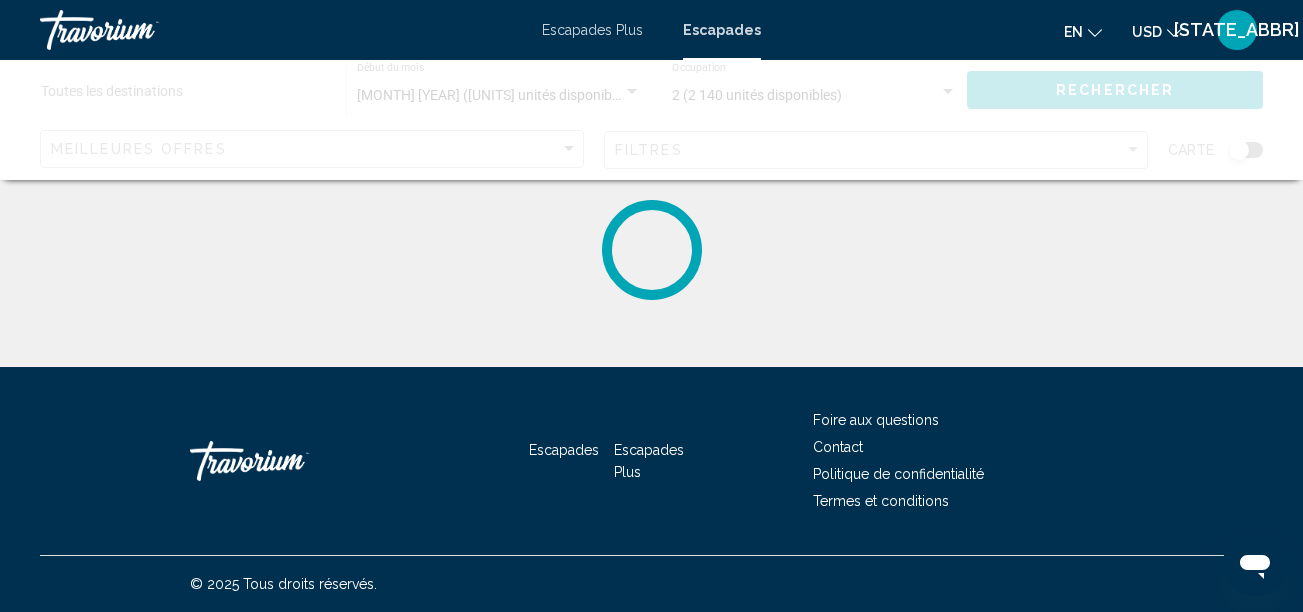 scroll, scrollTop: 0, scrollLeft: 0, axis: both 